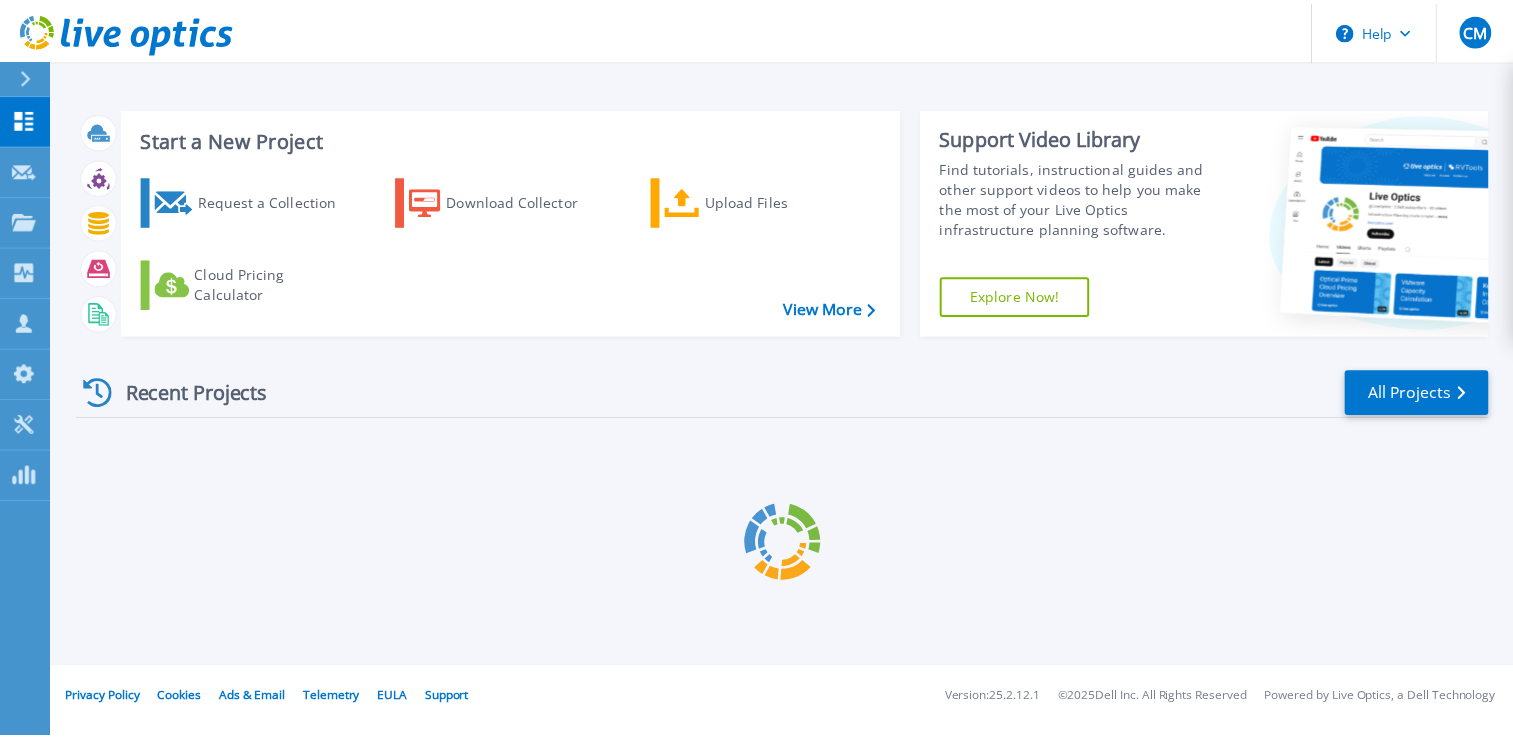 scroll, scrollTop: 0, scrollLeft: 0, axis: both 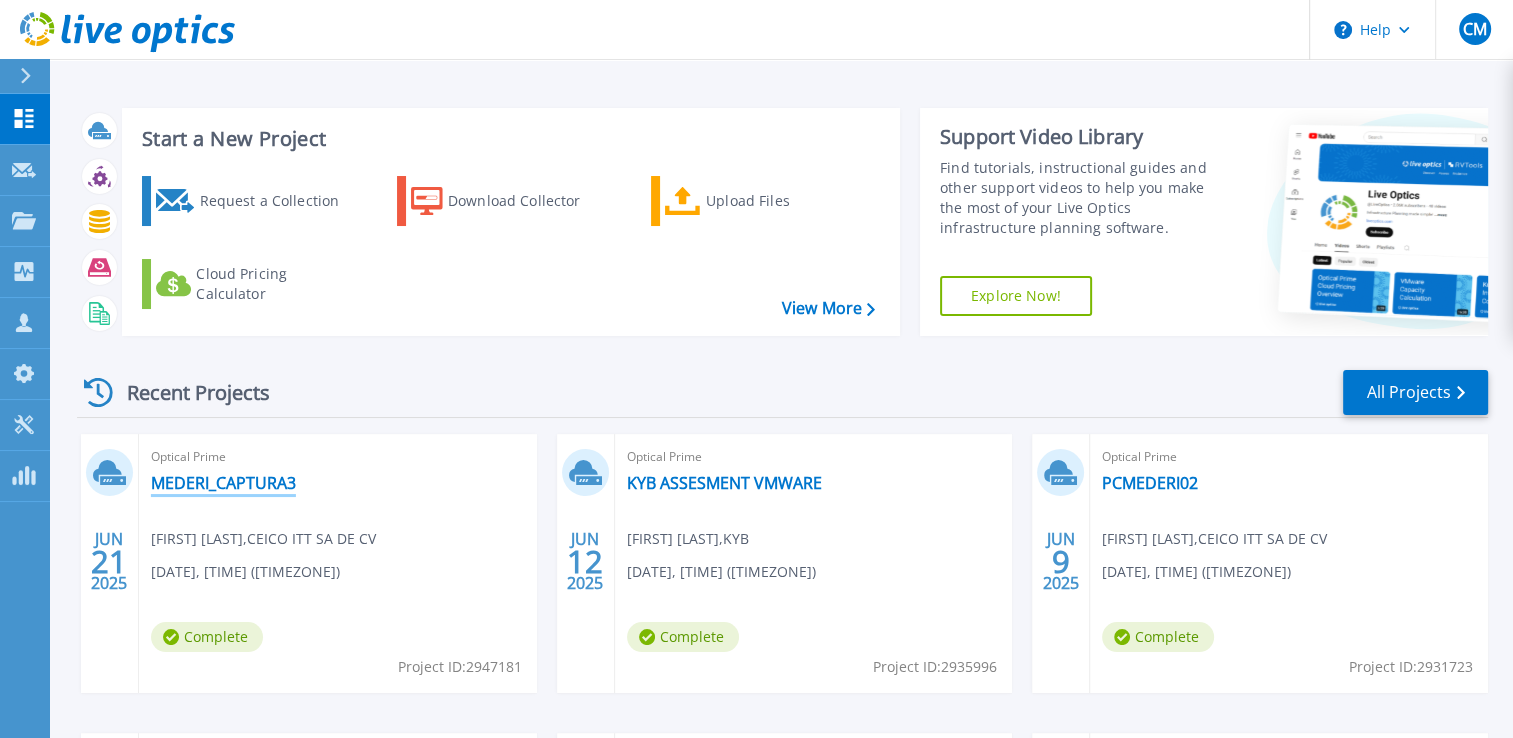 click on "MEDERI_CAPTURA3" at bounding box center (223, 483) 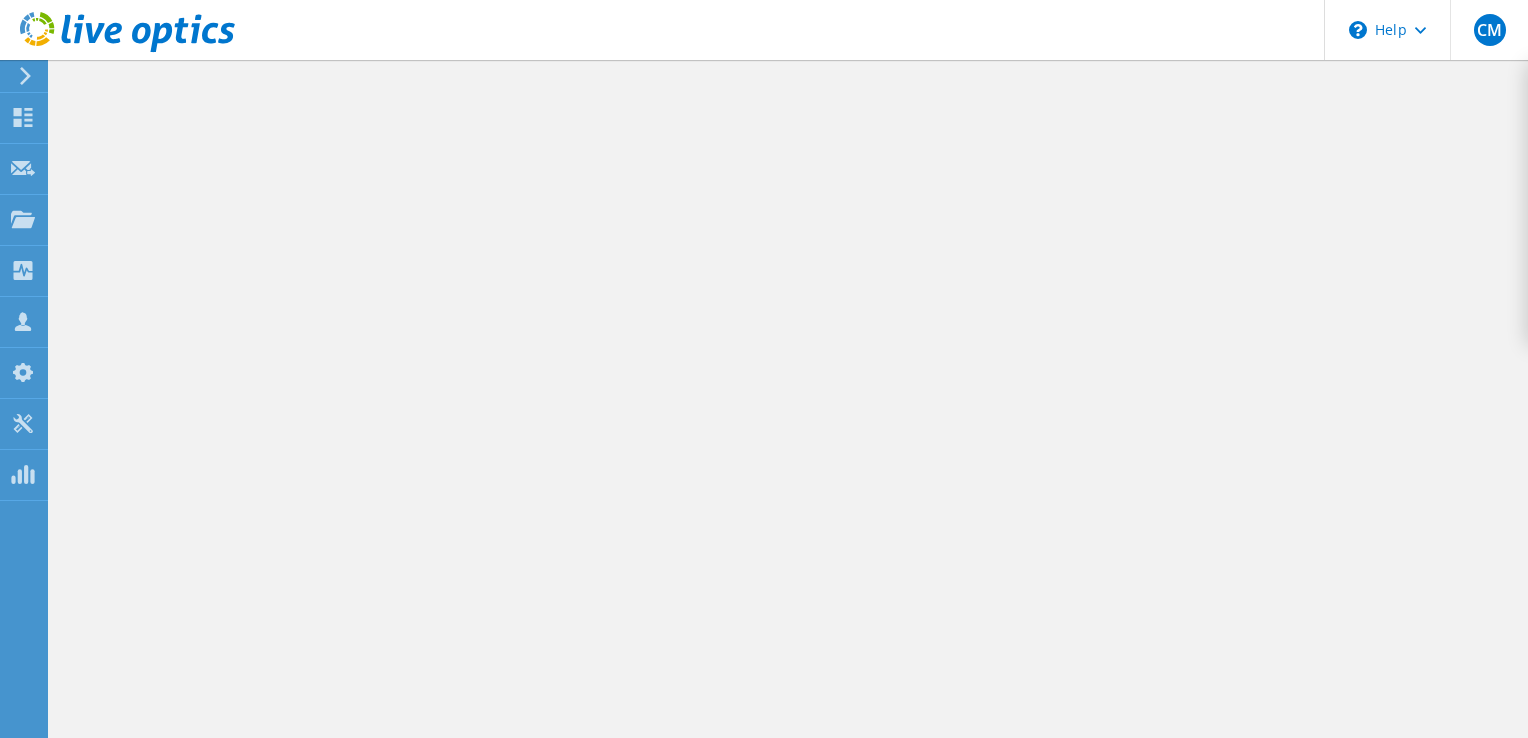 scroll, scrollTop: 0, scrollLeft: 0, axis: both 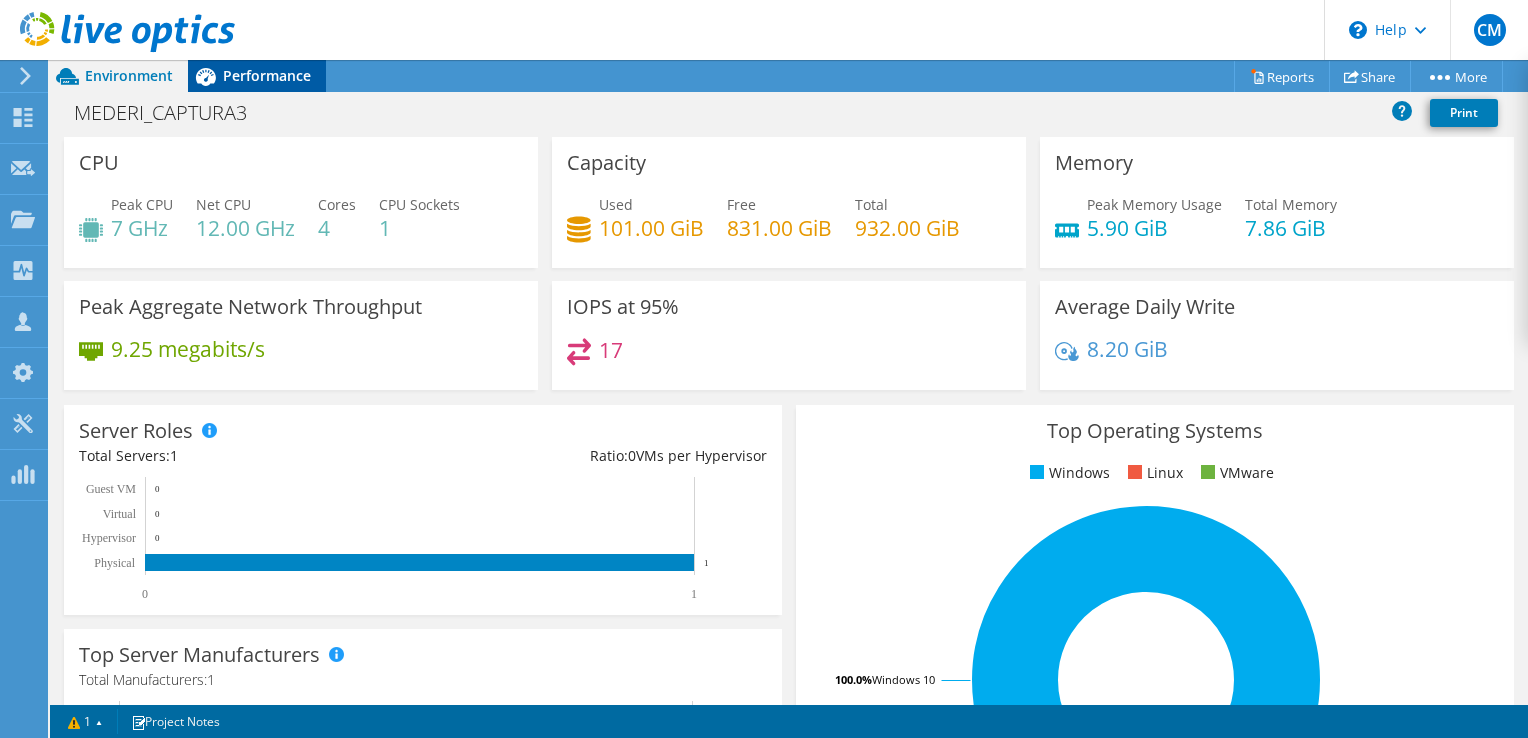 click on "Performance" at bounding box center [267, 75] 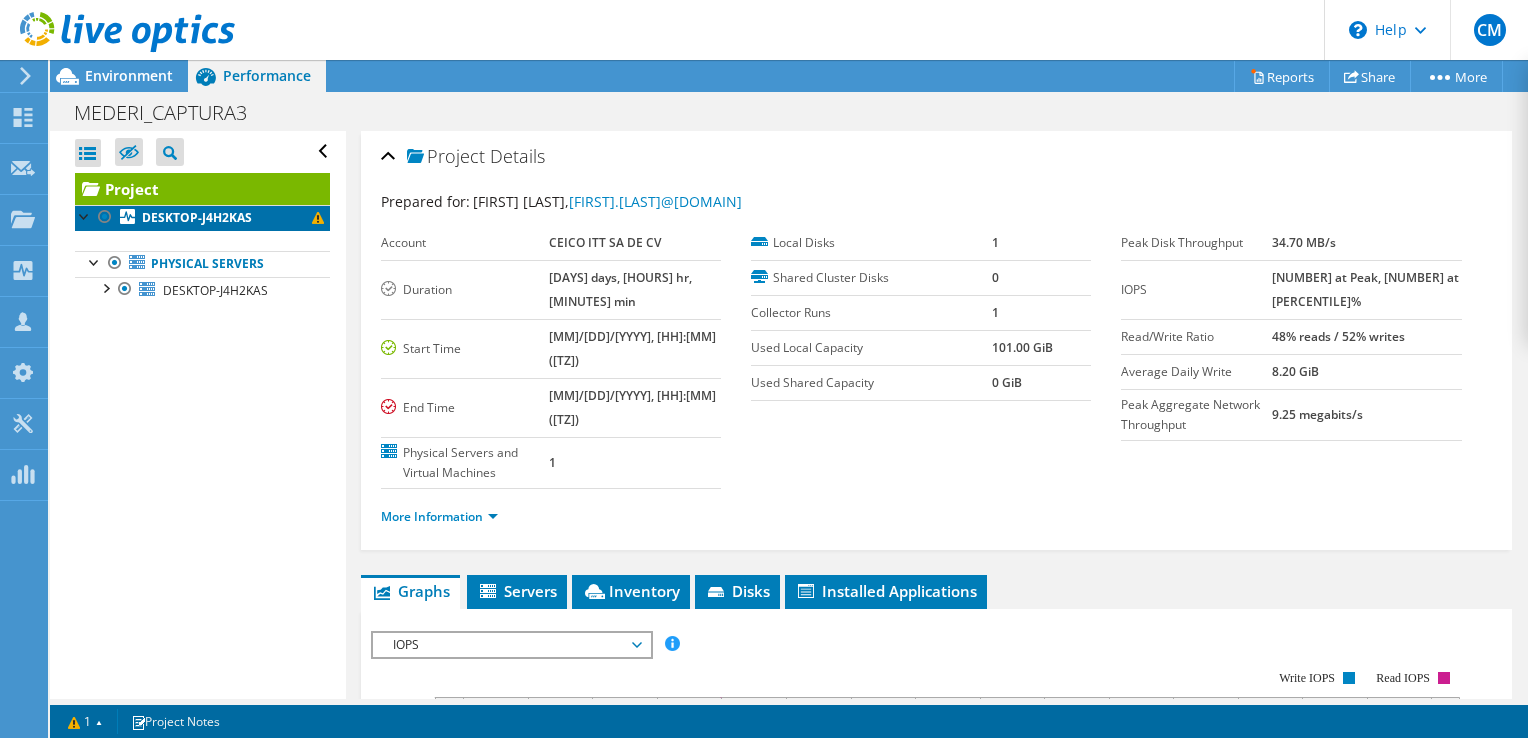 click on "DESKTOP-J4H2KAS" at bounding box center (197, 217) 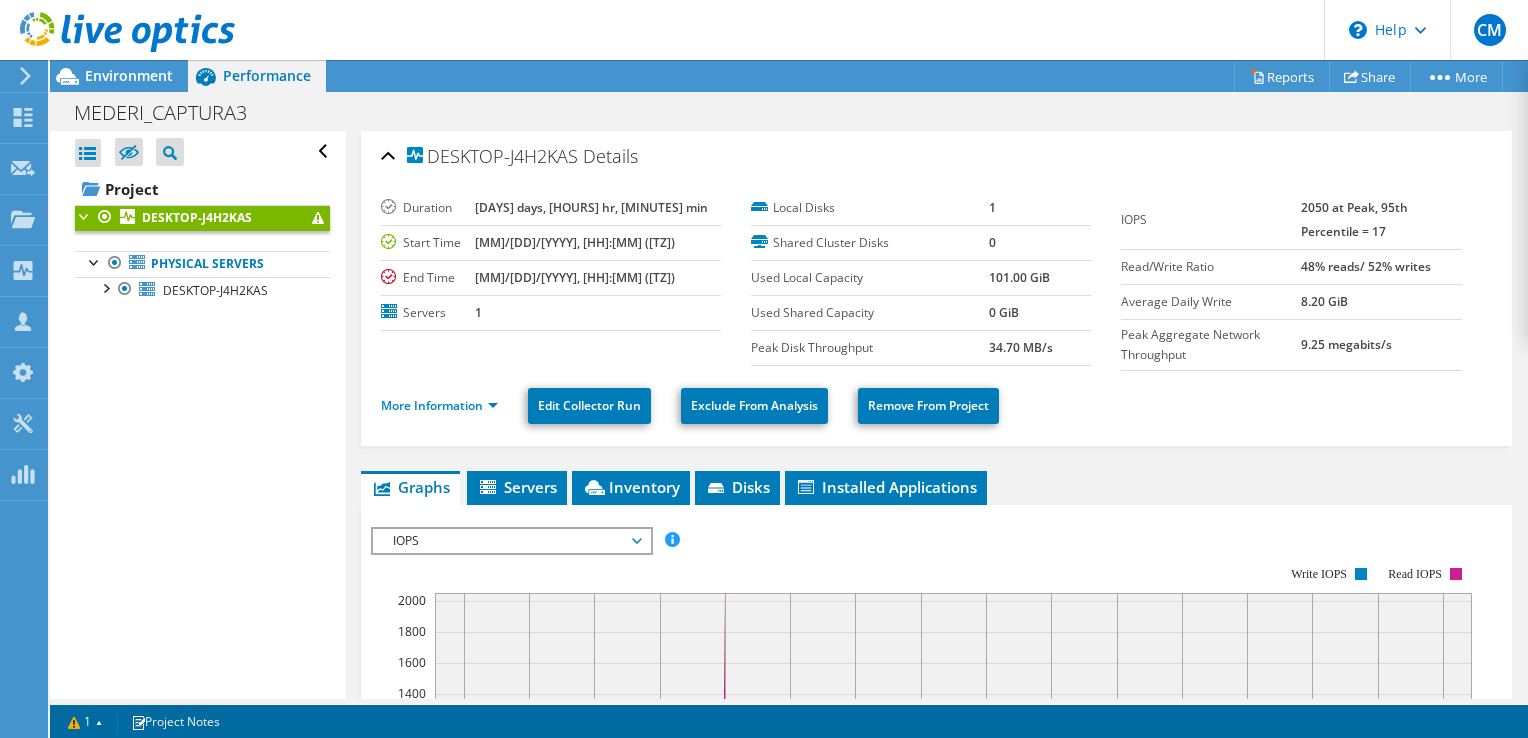 click at bounding box center [85, 215] 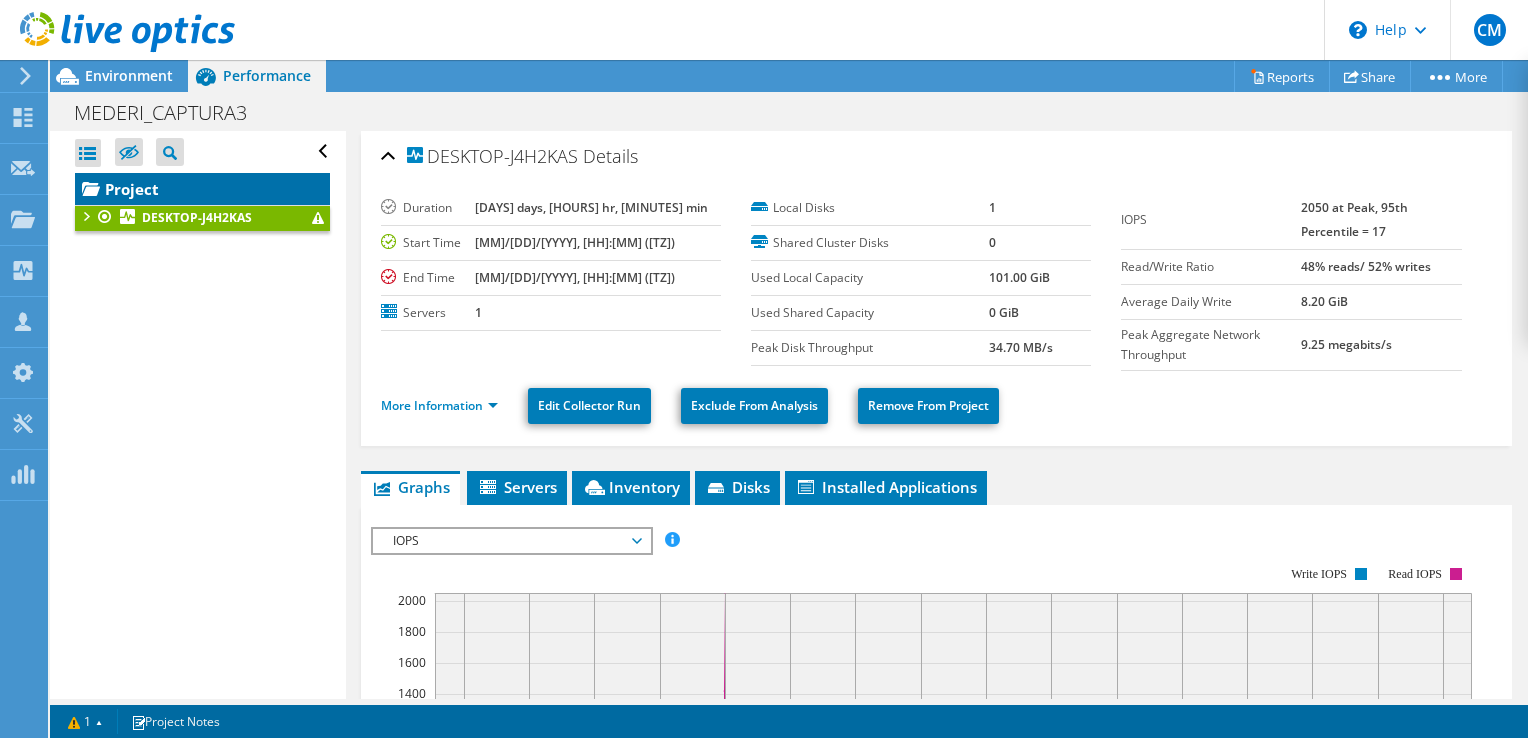 click on "Project" at bounding box center (202, 189) 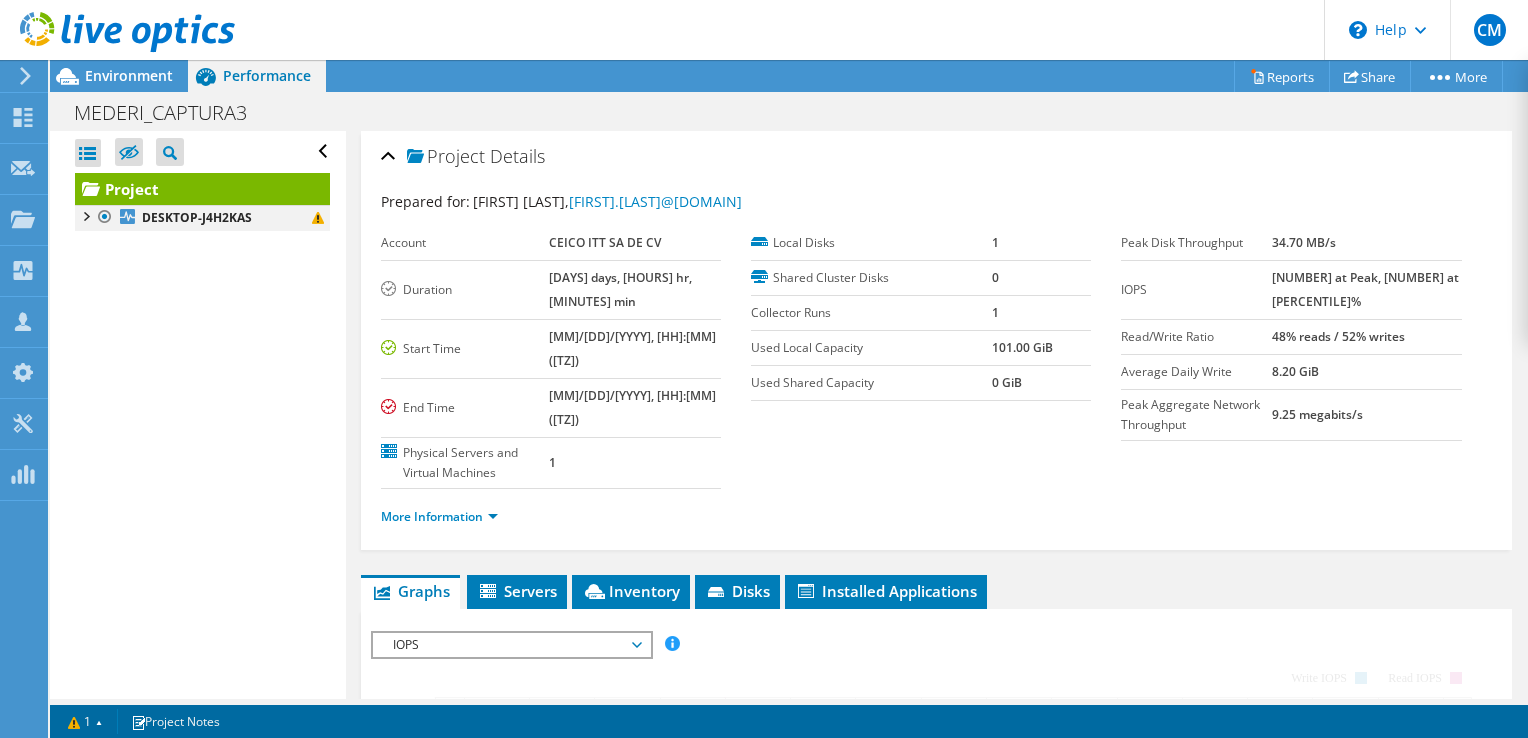 click at bounding box center (85, 215) 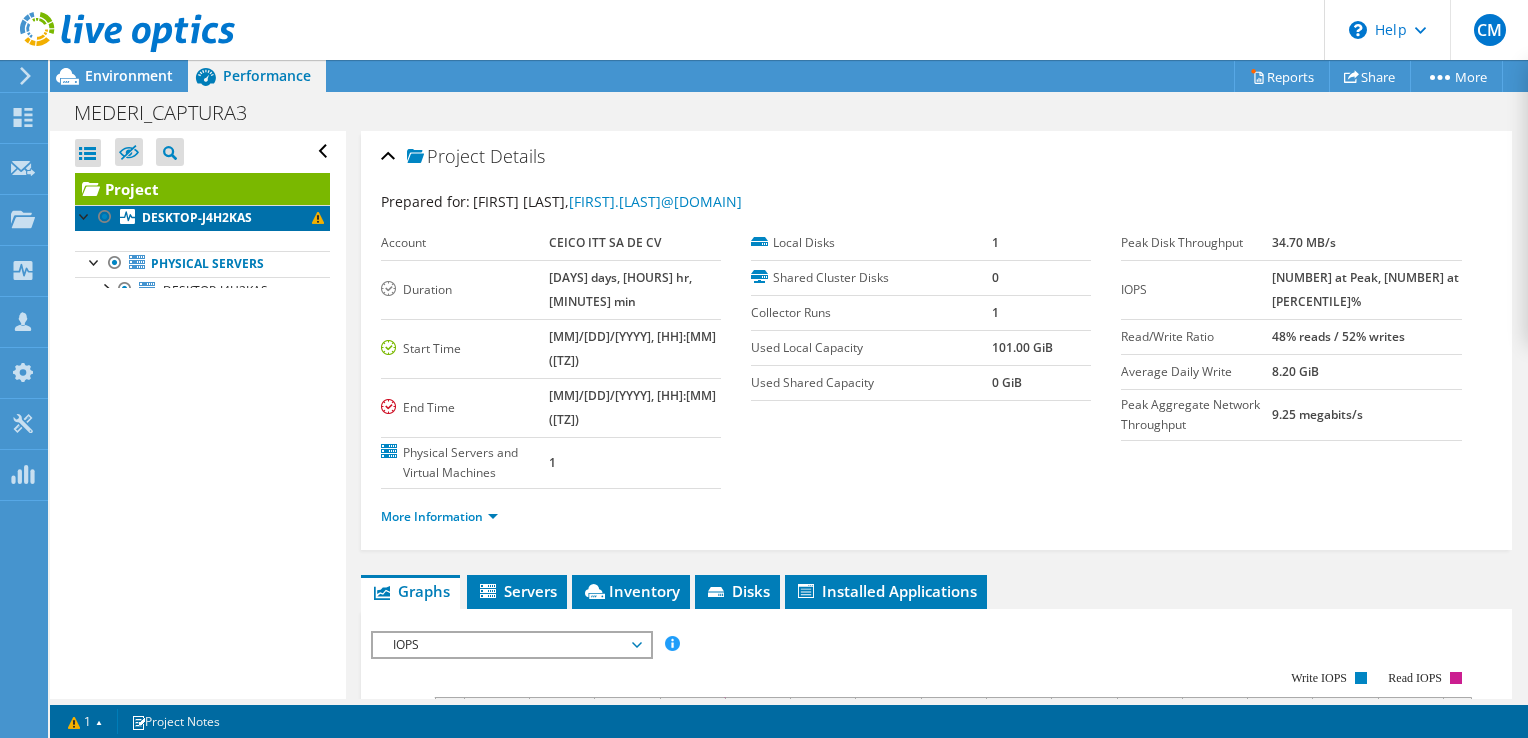 click on "DESKTOP-J4H2KAS" at bounding box center [197, 217] 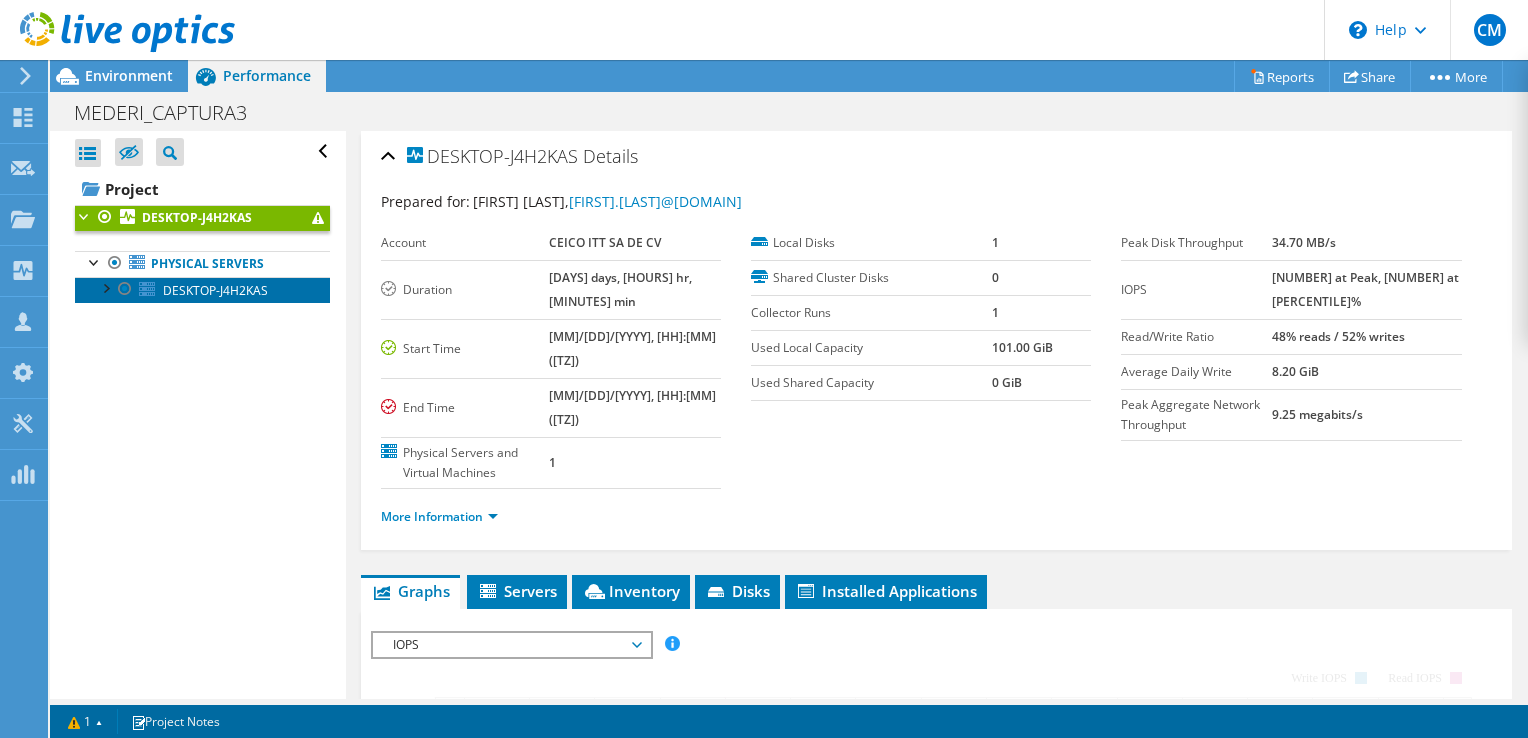 click on "DESKTOP-J4H2KAS" at bounding box center [215, 290] 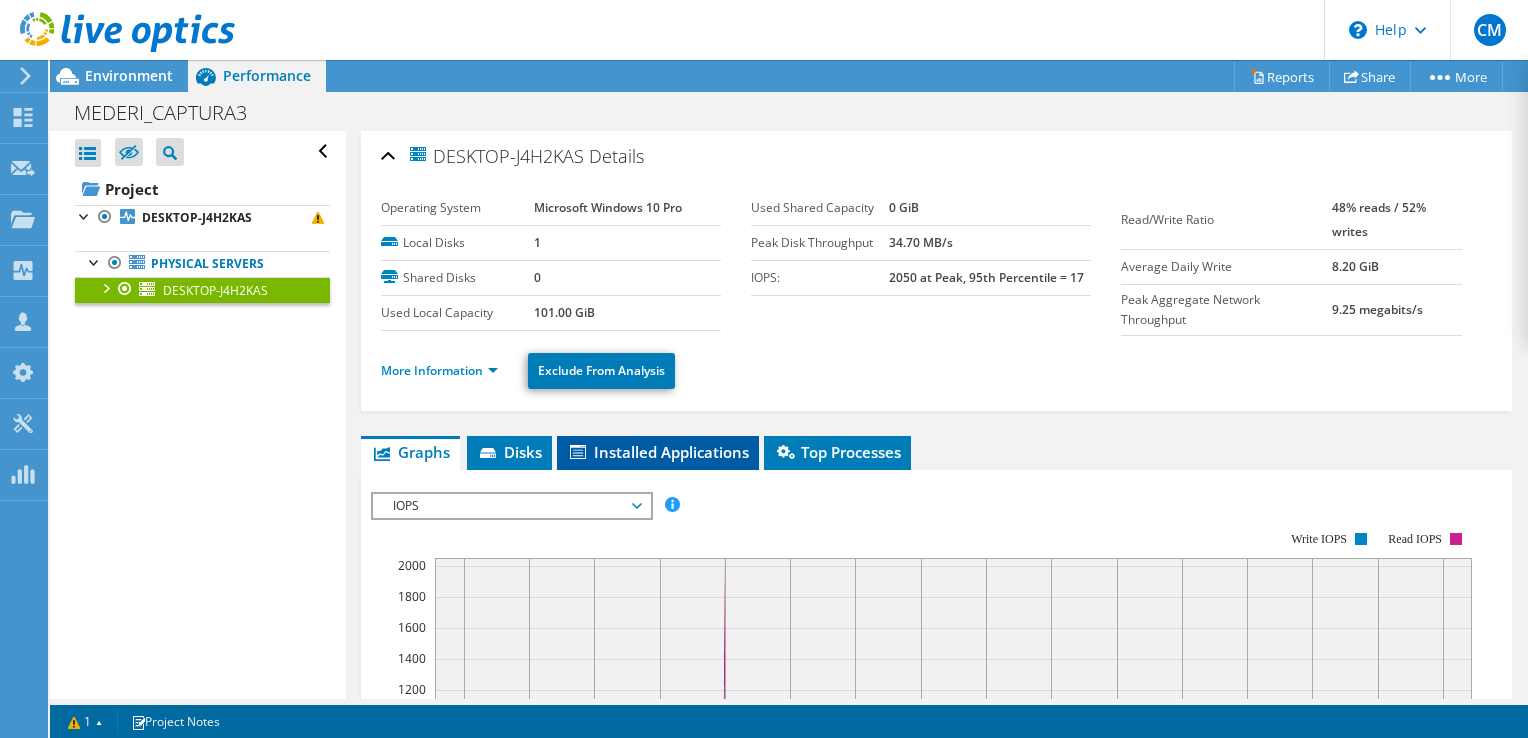 click on "Installed Applications" at bounding box center (658, 452) 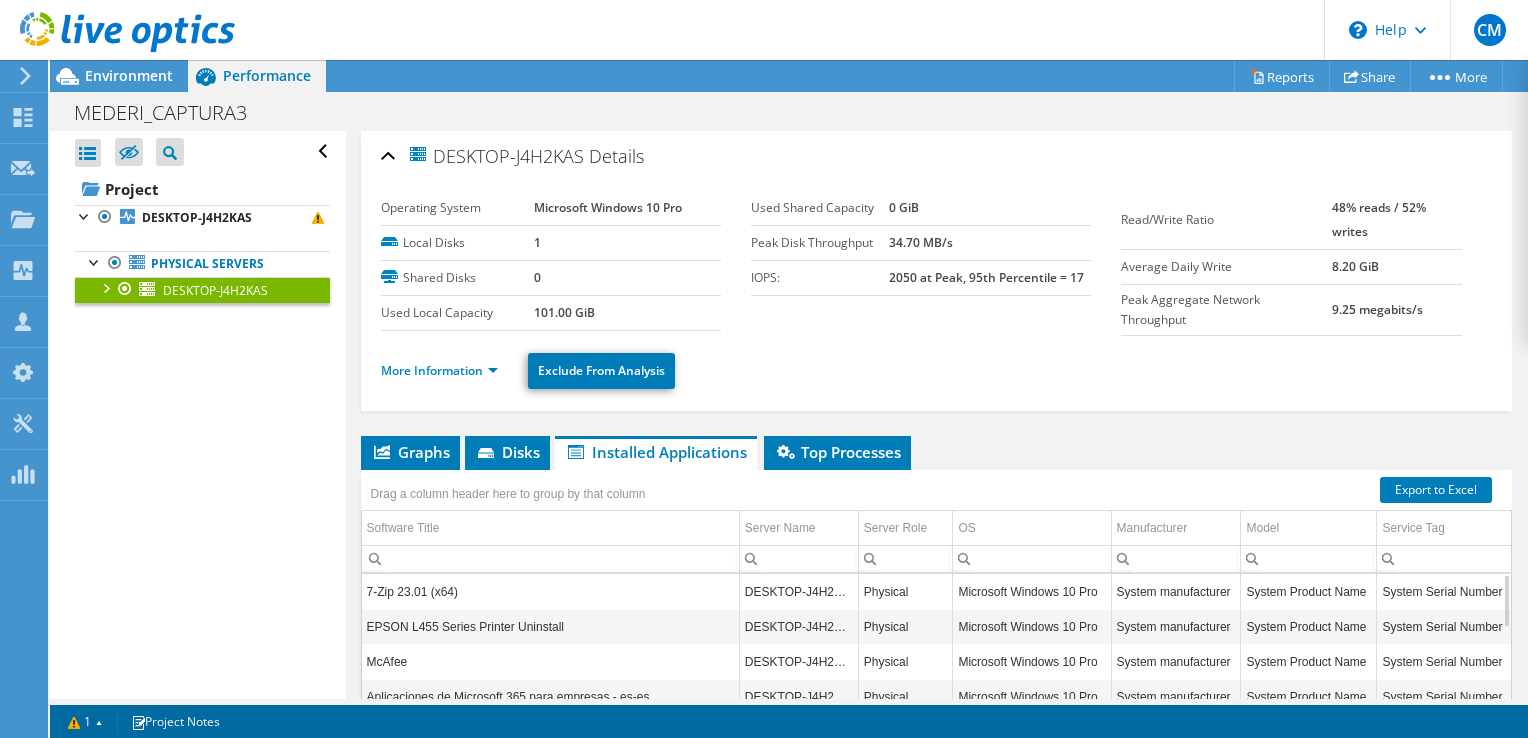 scroll, scrollTop: 269, scrollLeft: 0, axis: vertical 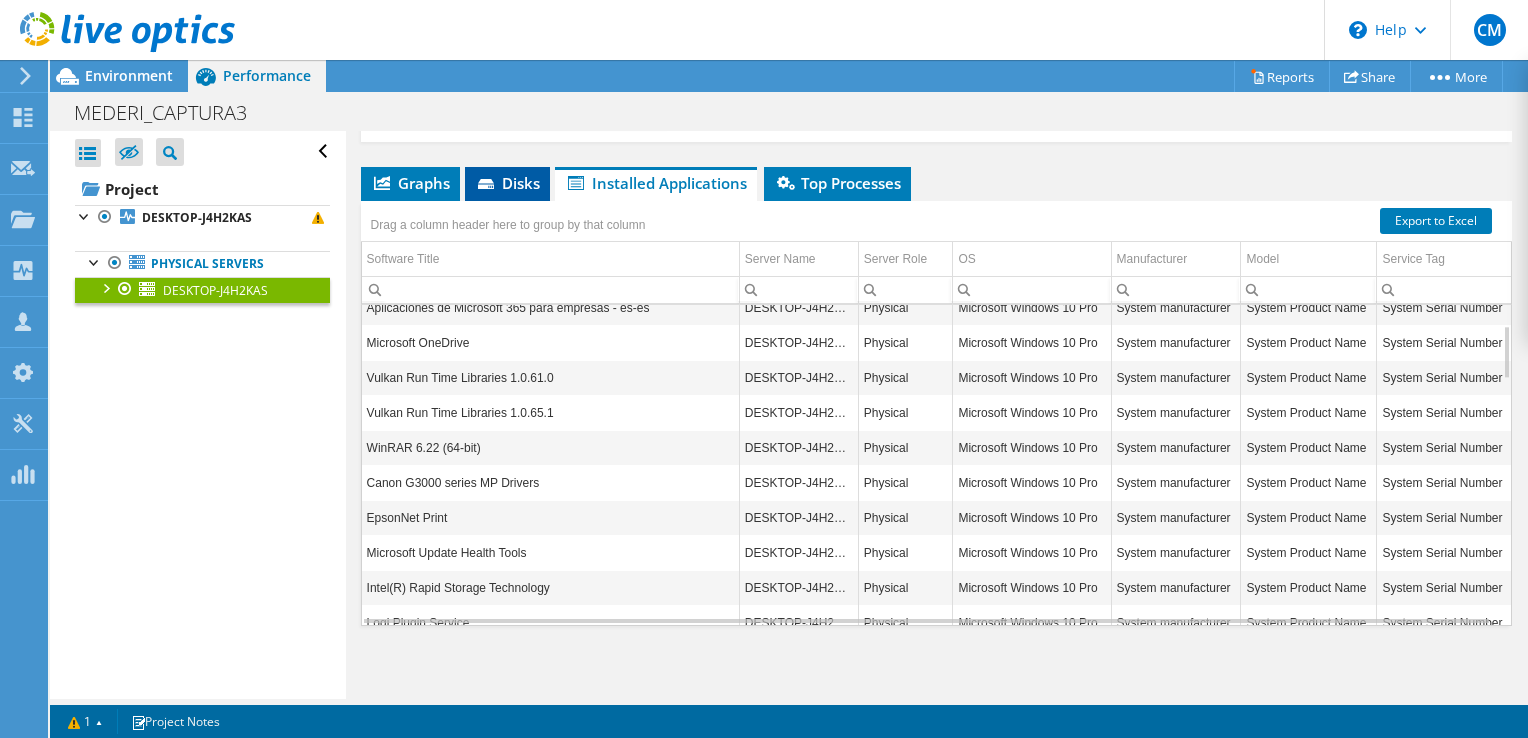 click on "Disks" at bounding box center [507, 183] 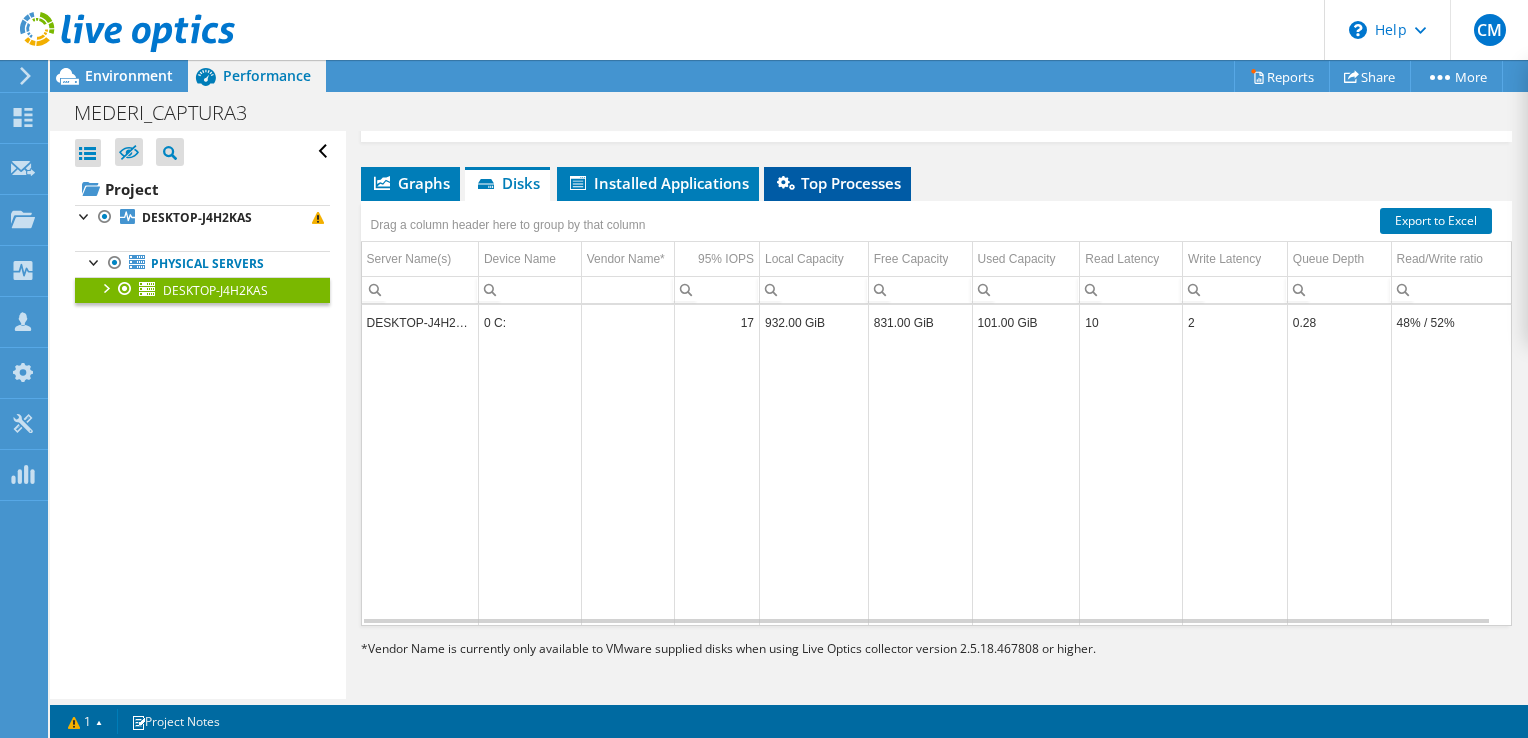 click on "Top Processes" at bounding box center [837, 183] 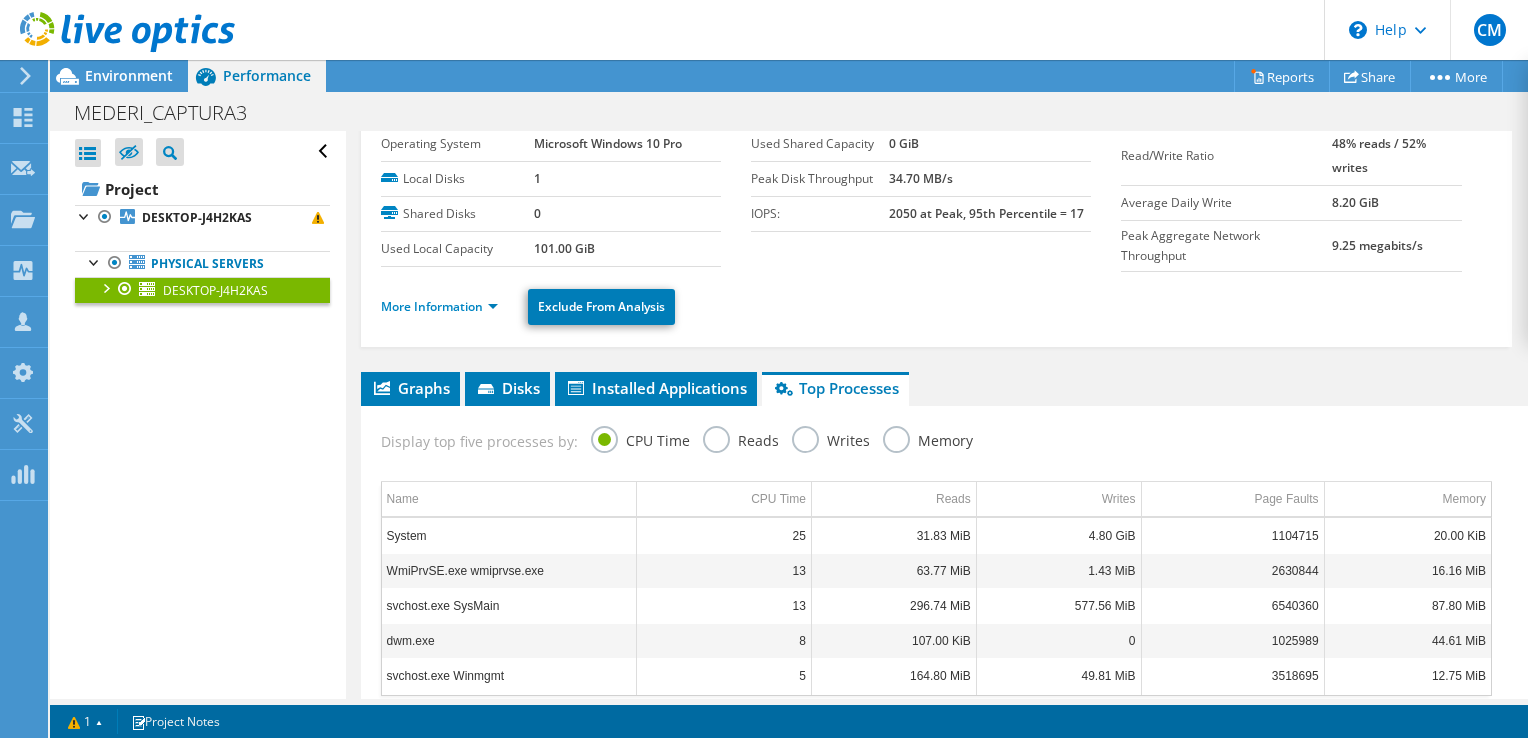 scroll, scrollTop: 276, scrollLeft: 0, axis: vertical 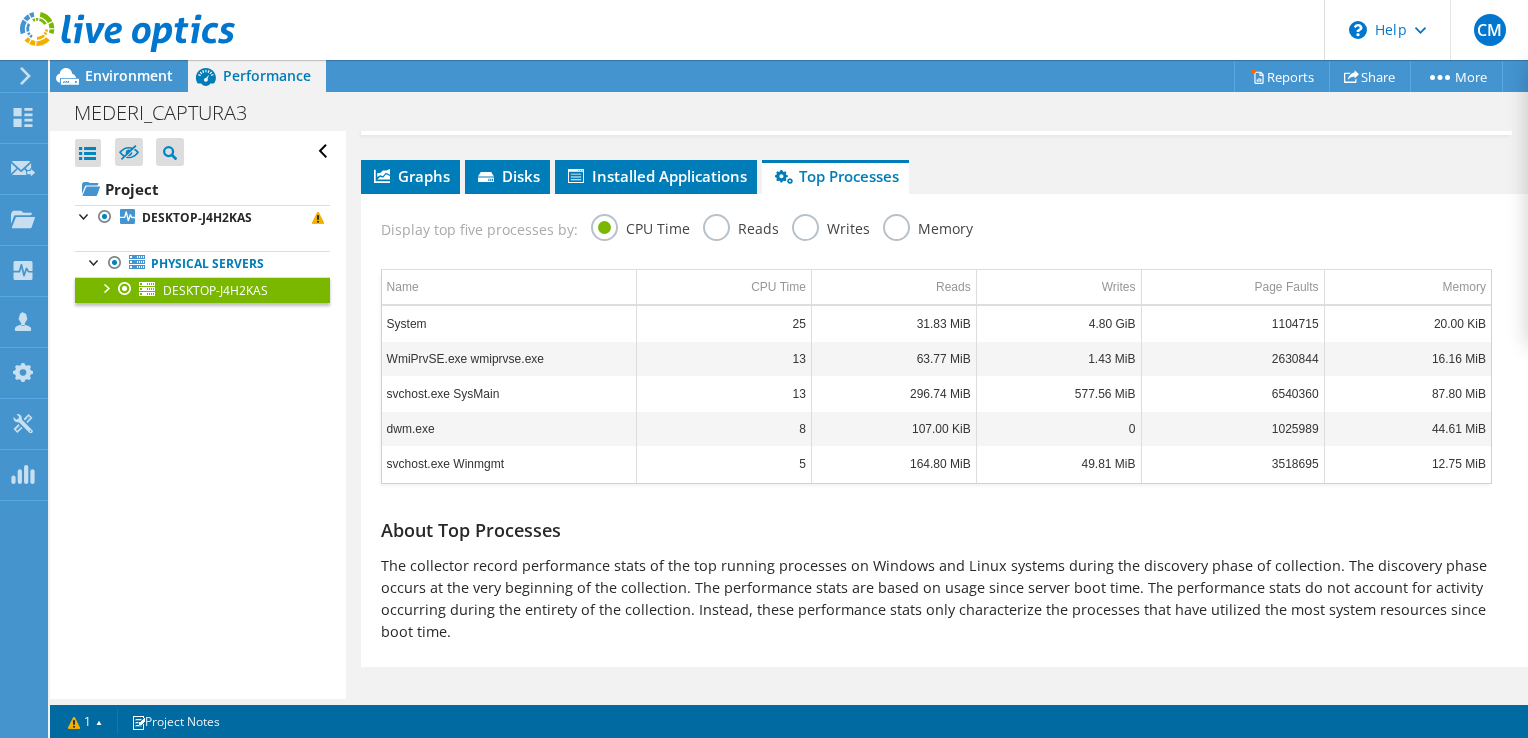 click on "Reads" at bounding box center (741, 226) 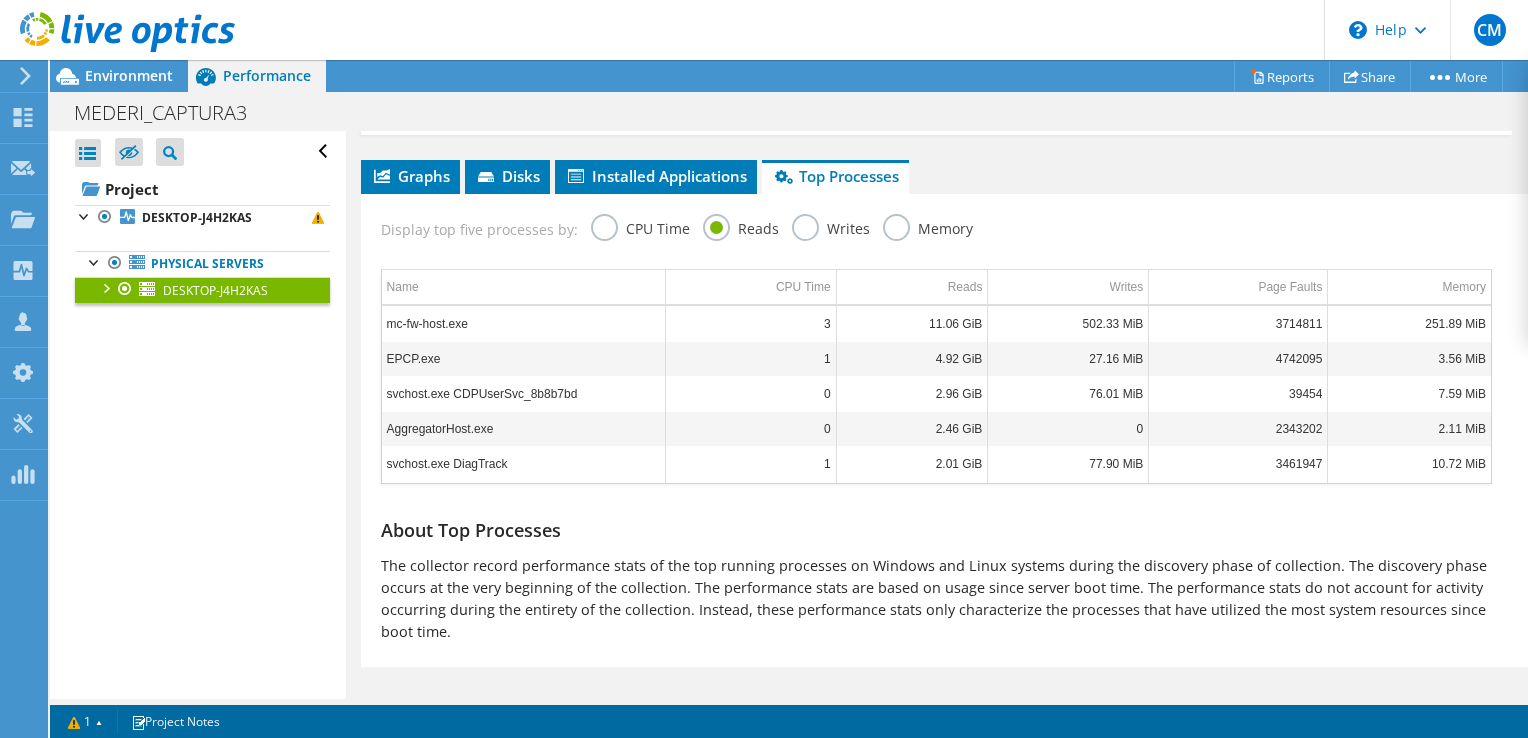 click on "Display top five processes by:
CPU Time
Reads
Writes
Memory" at bounding box center [936, 226] 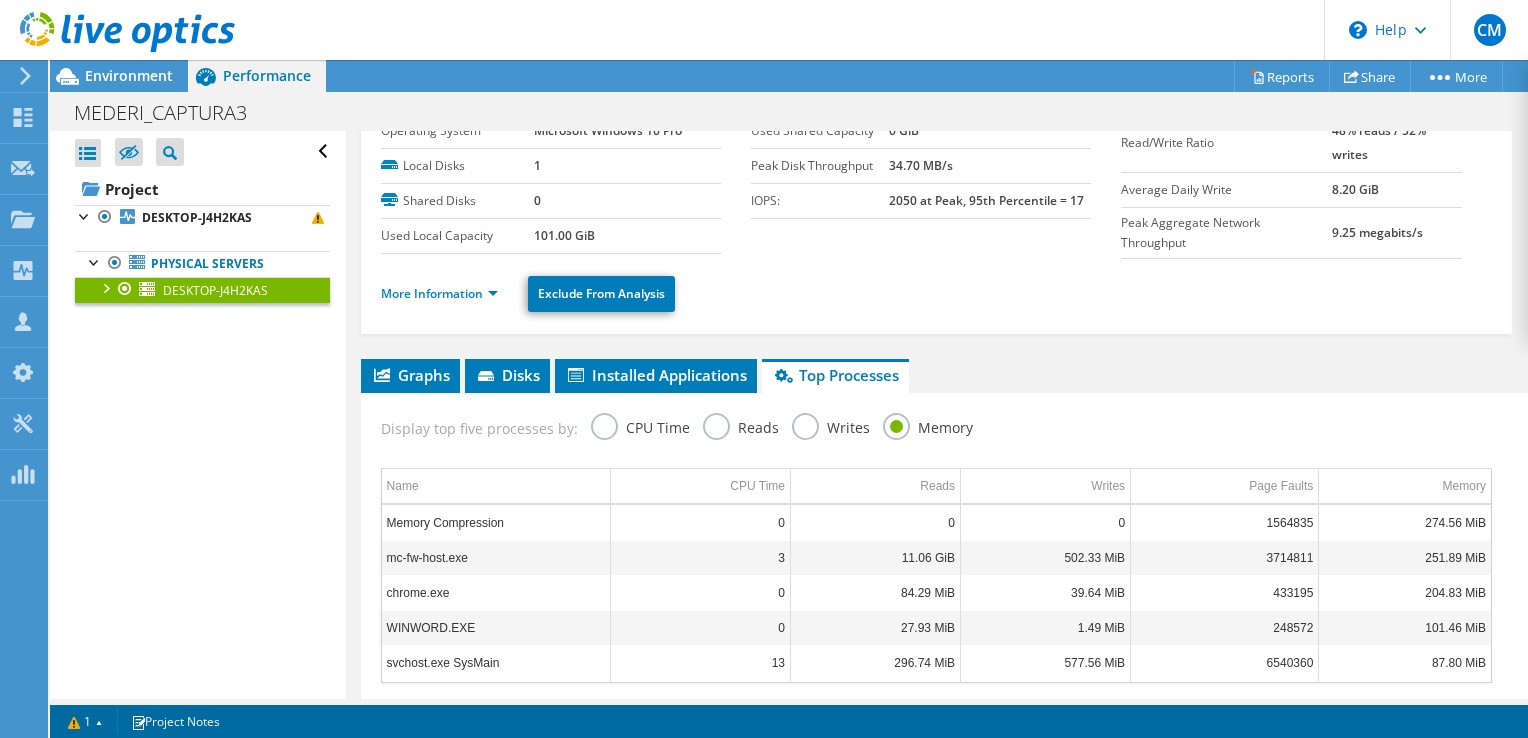 scroll, scrollTop: 276, scrollLeft: 0, axis: vertical 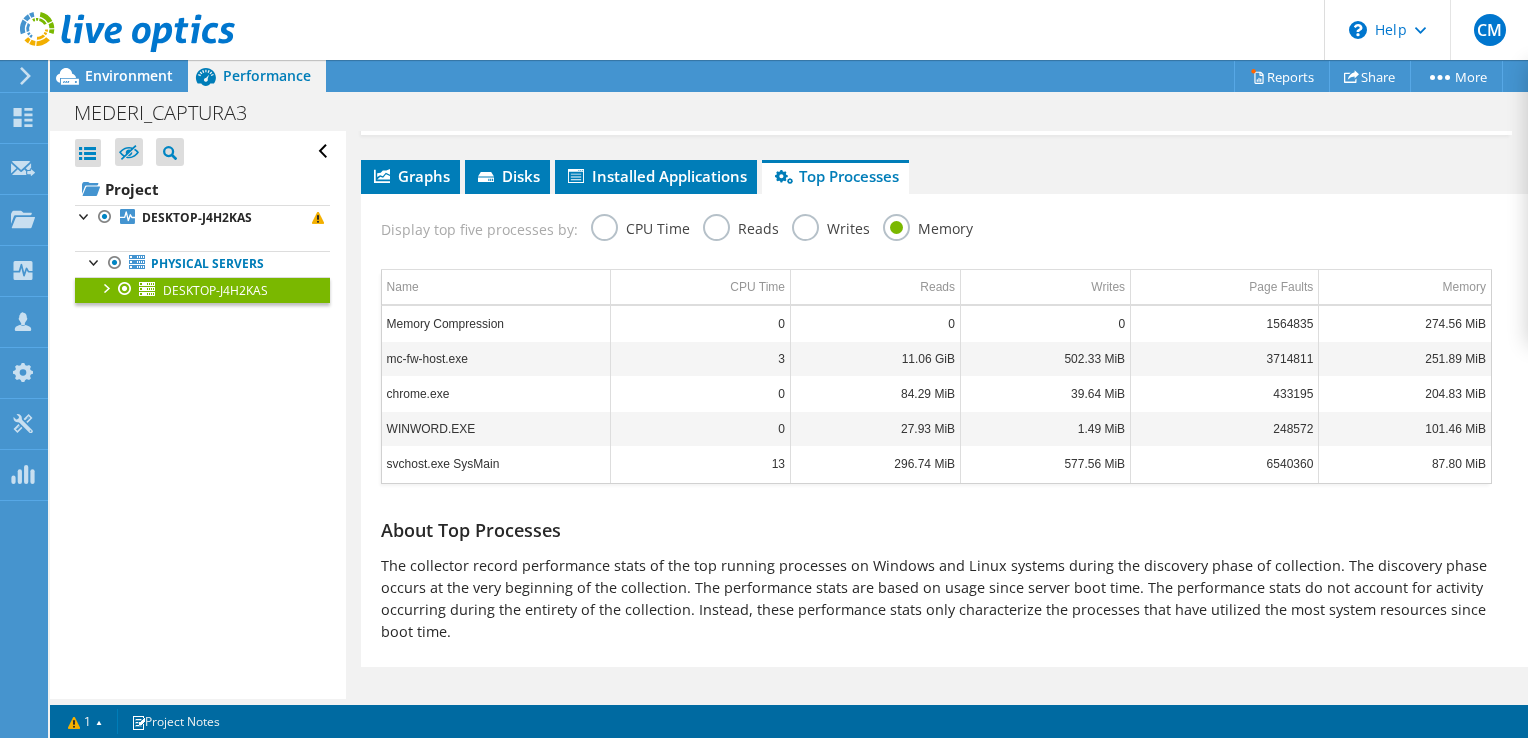 click on "CPU Time" at bounding box center [640, 226] 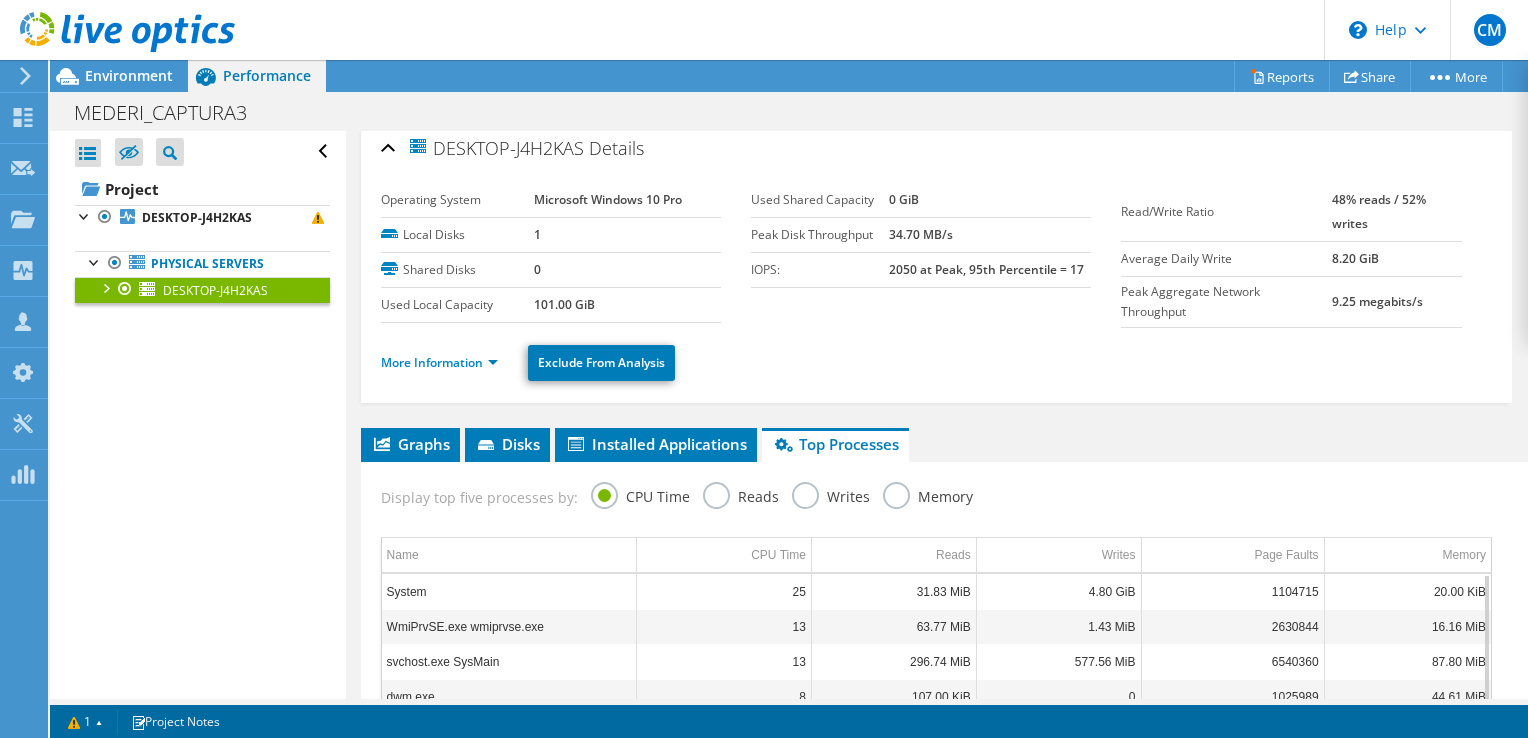 scroll, scrollTop: 0, scrollLeft: 0, axis: both 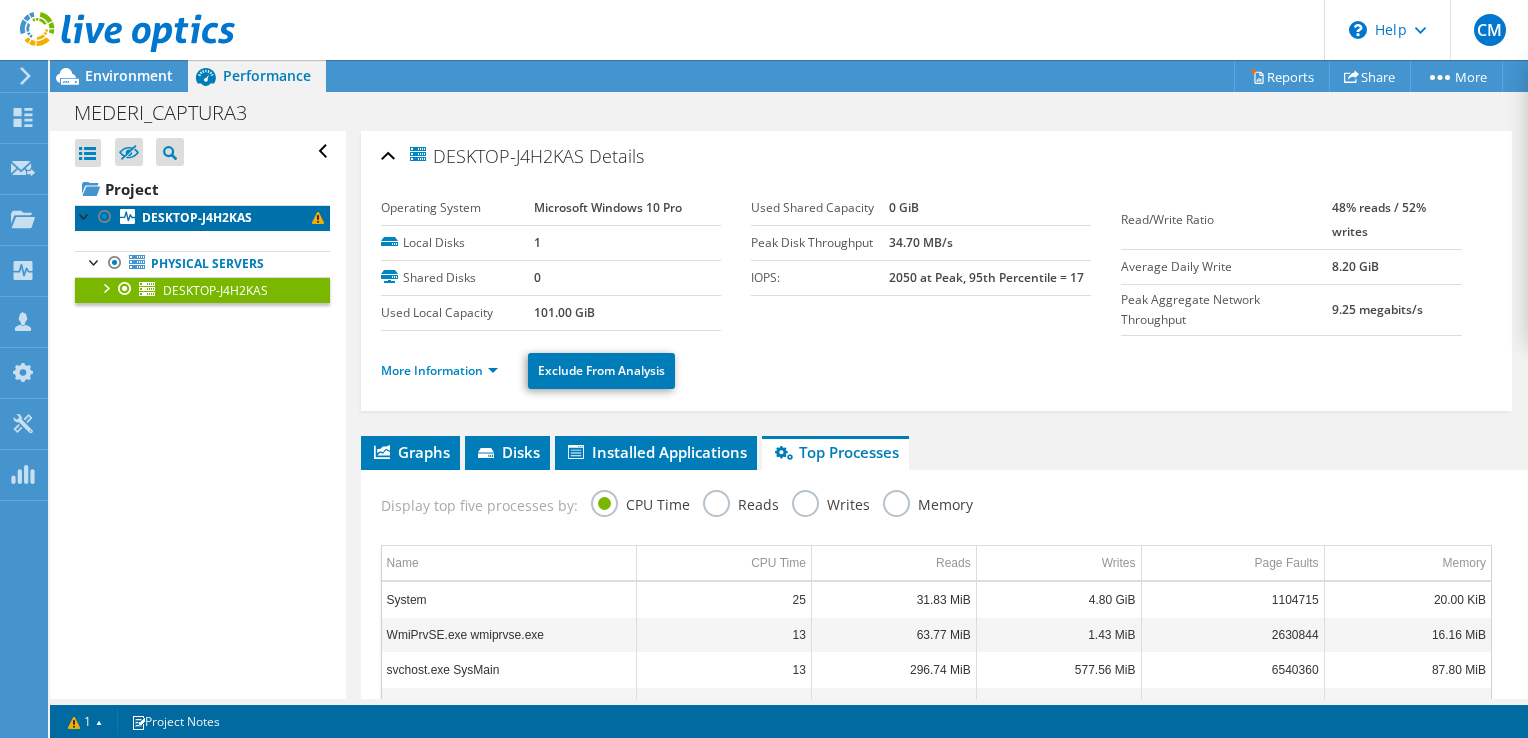 click on "DESKTOP-J4H2KAS" at bounding box center [197, 217] 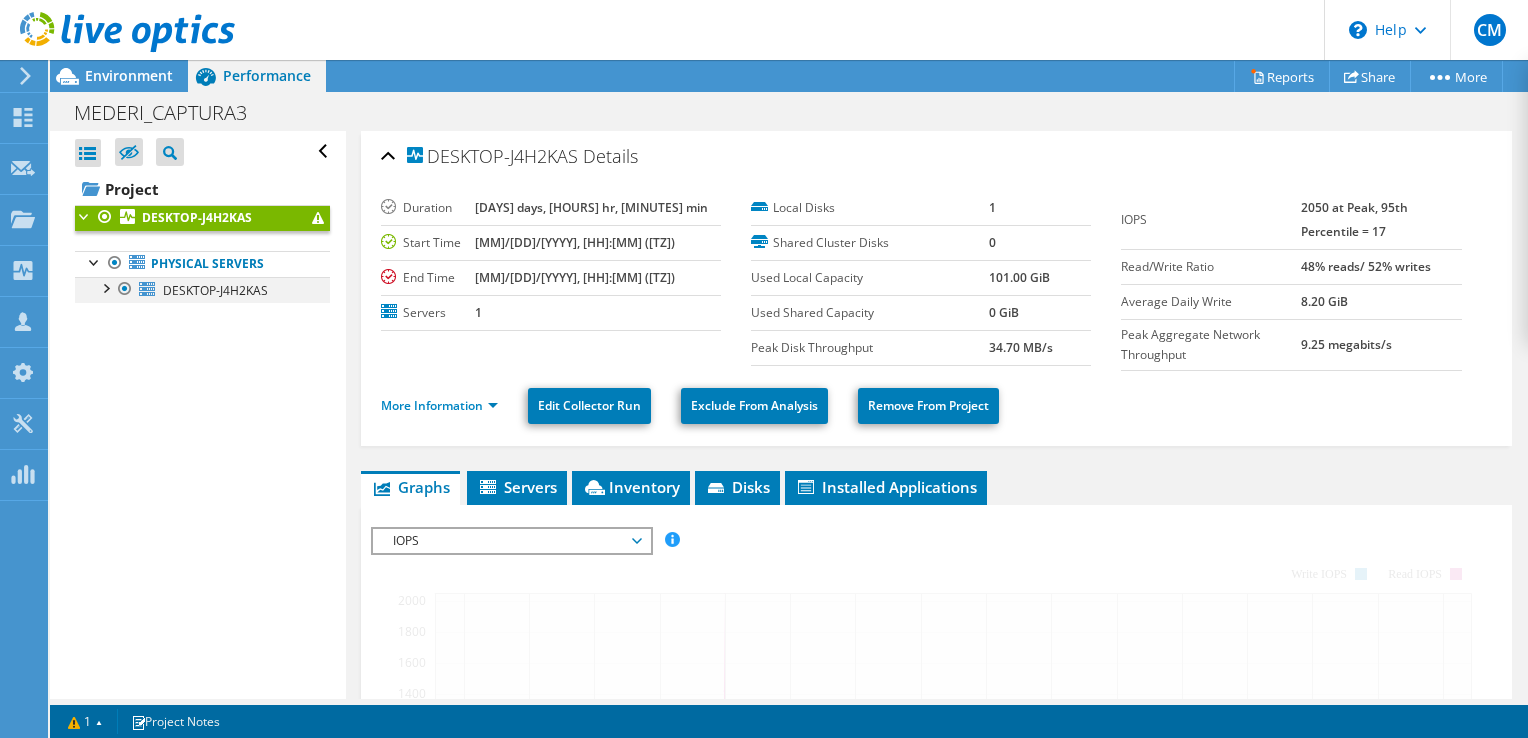 drag, startPoint x: 76, startPoint y: 217, endPoint x: 120, endPoint y: 284, distance: 80.1561 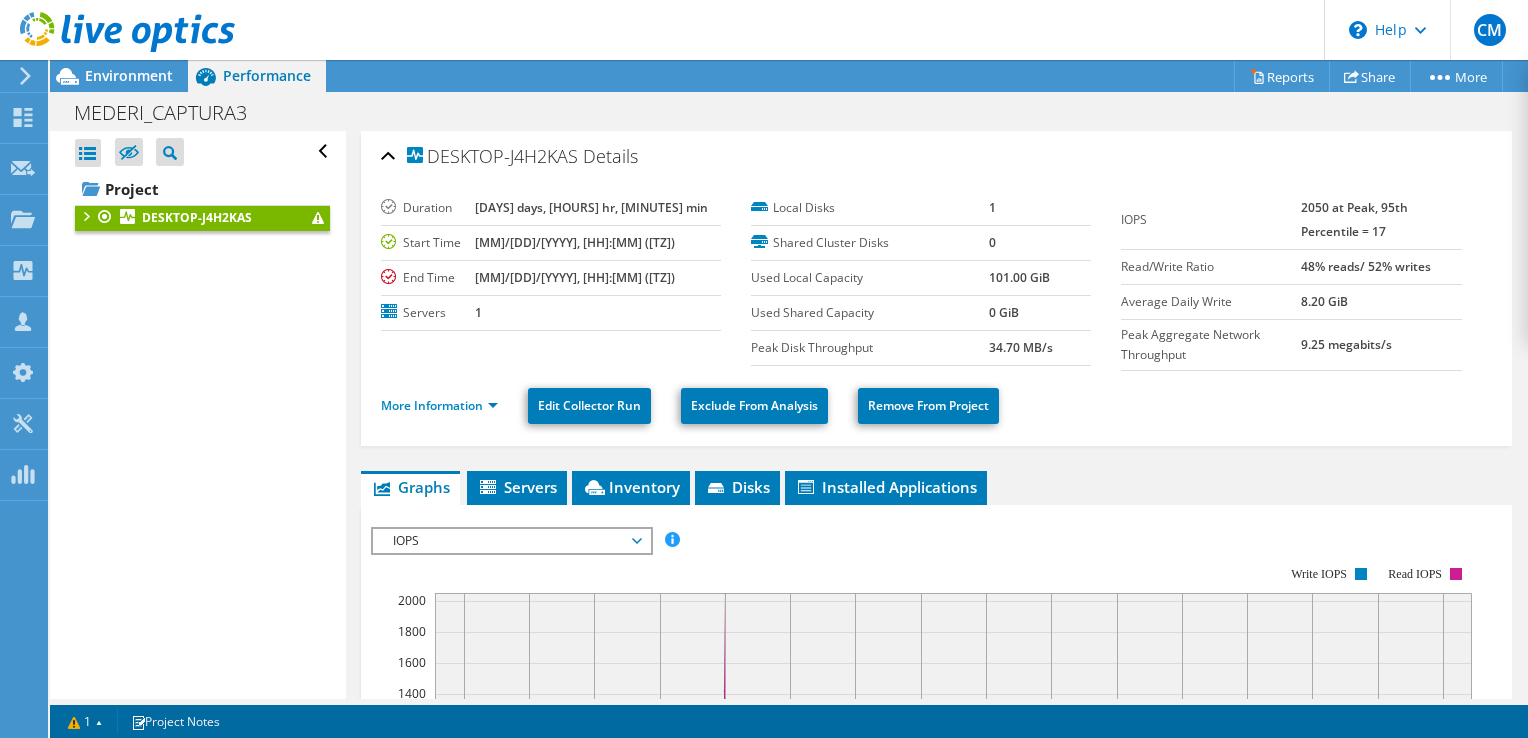 click on "Open All
Close All
Hide Excluded Nodes
Project Tree Filter" at bounding box center [197, 415] 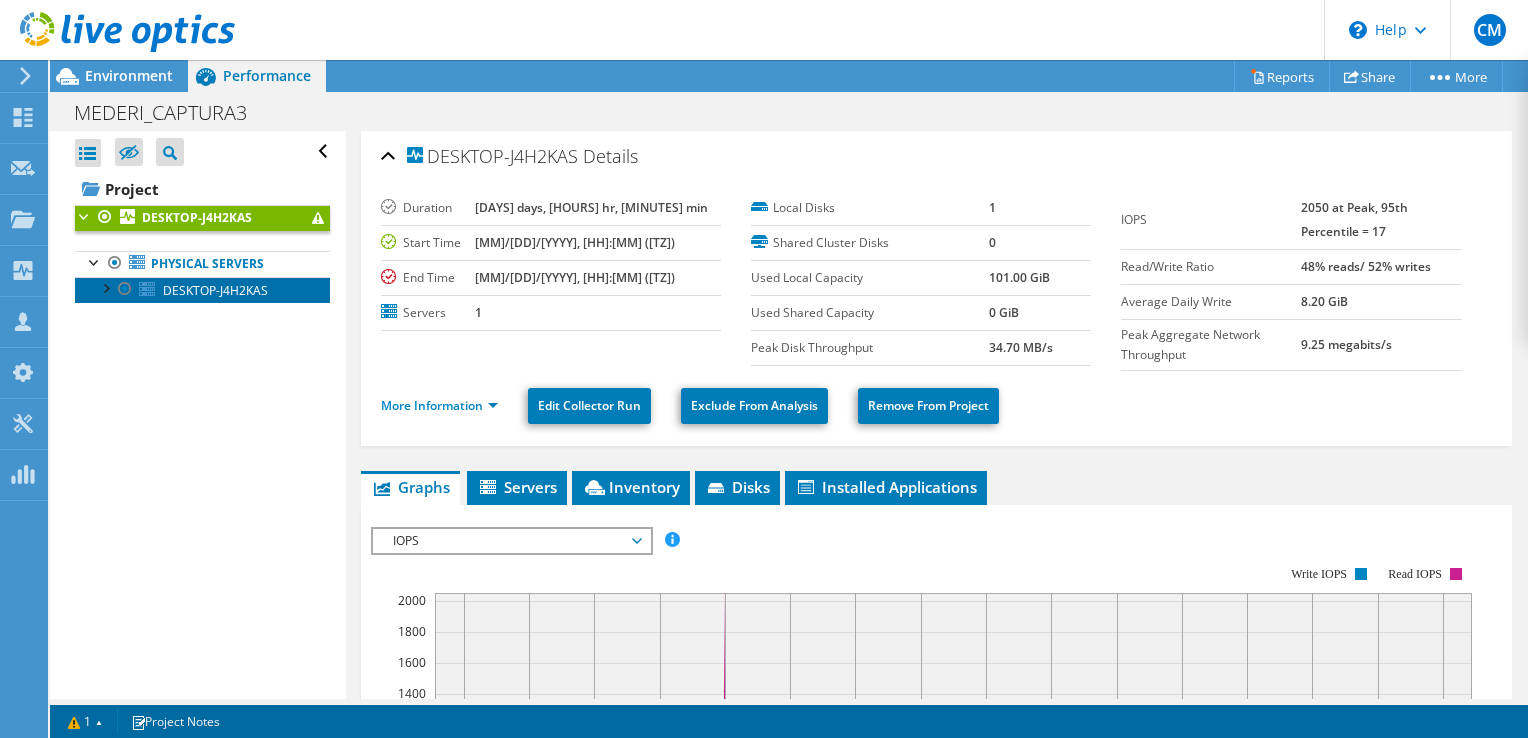 click on "DESKTOP-J4H2KAS" at bounding box center [215, 290] 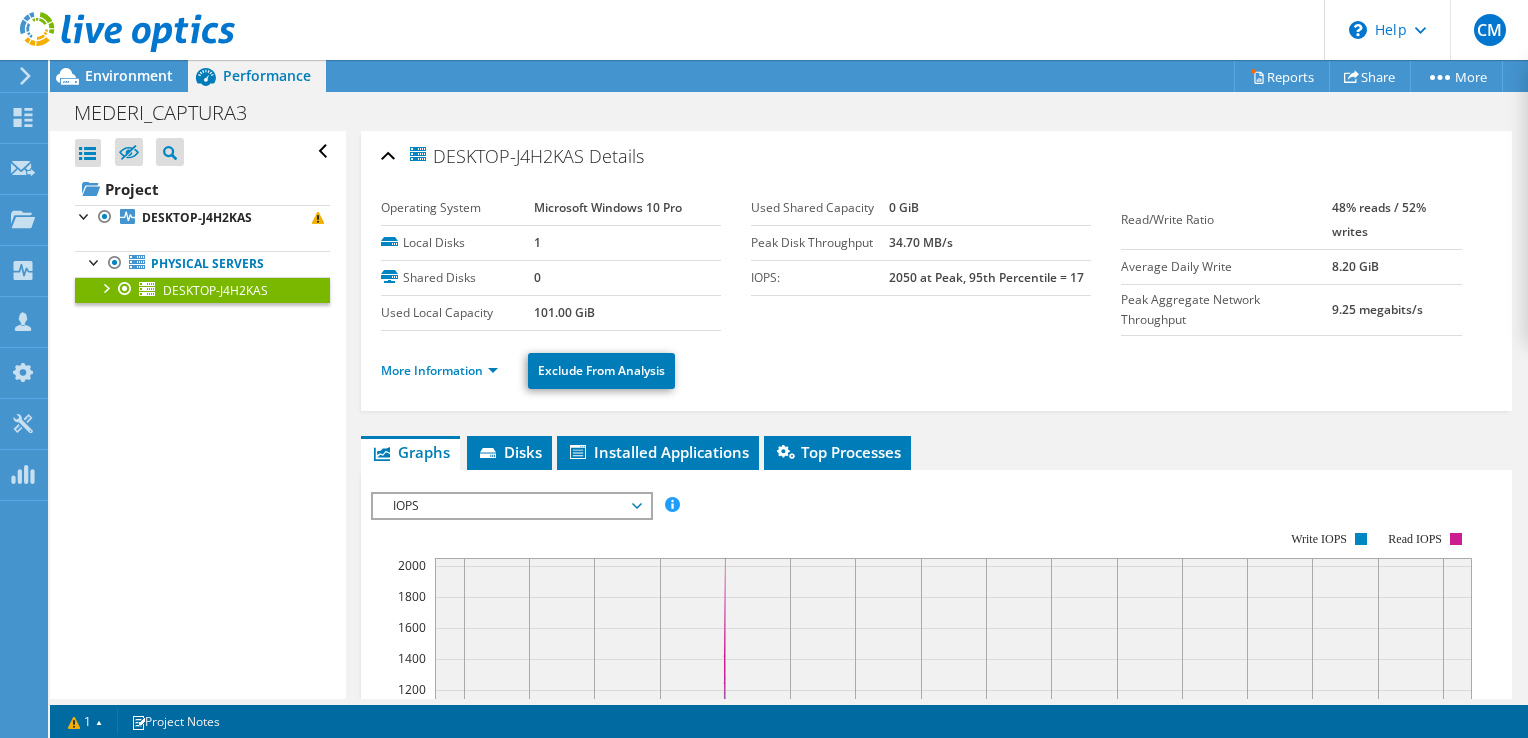 click at bounding box center [105, 287] 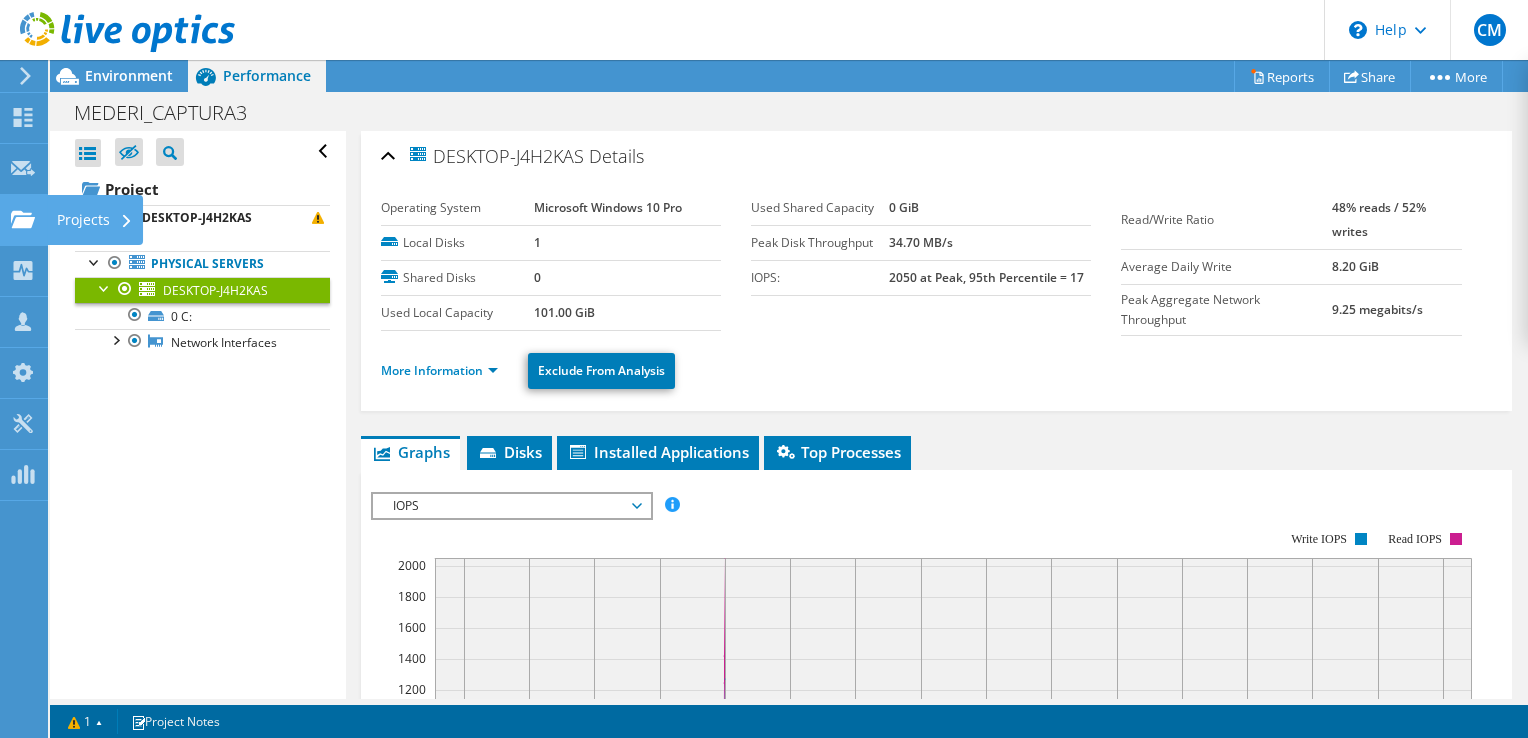 click 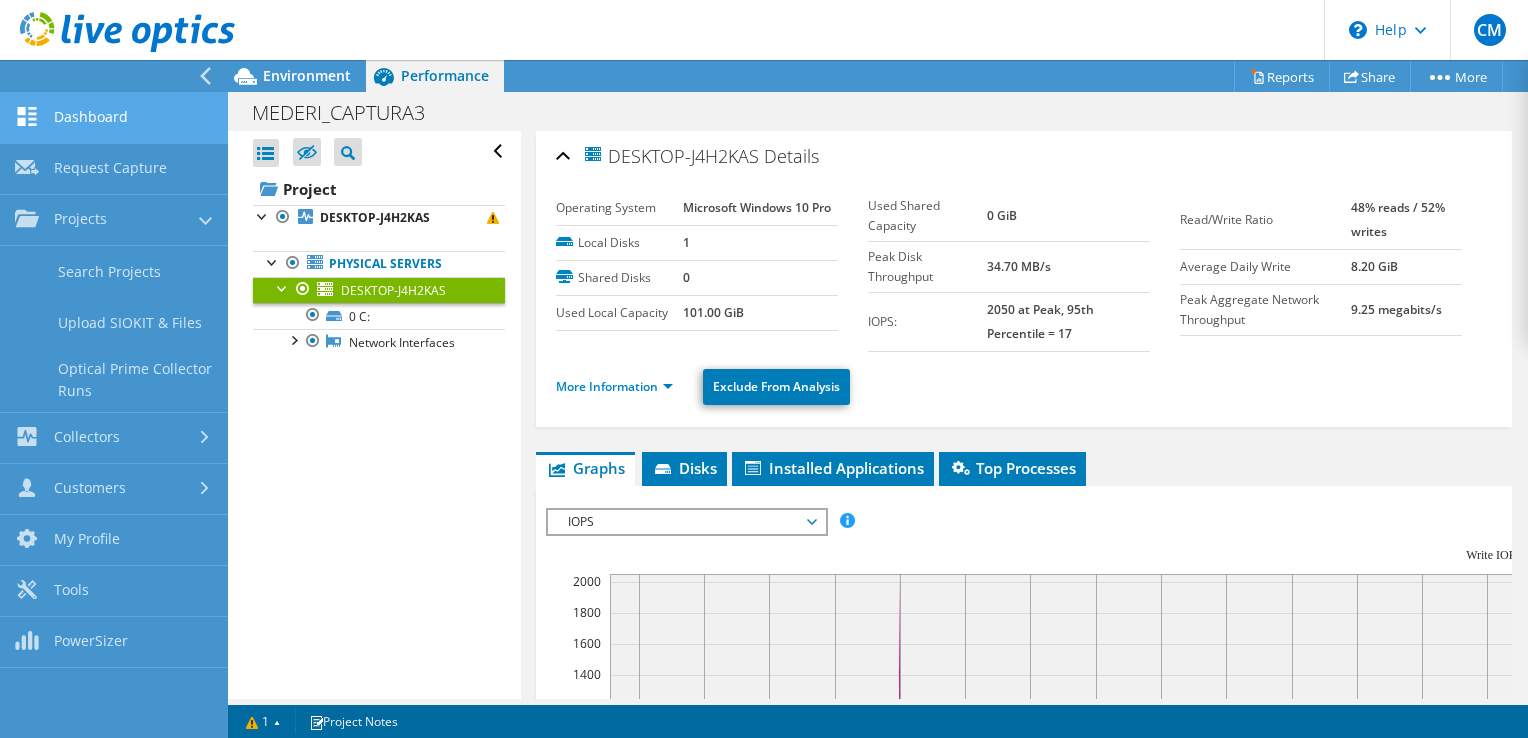 click on "Dashboard" at bounding box center [114, 118] 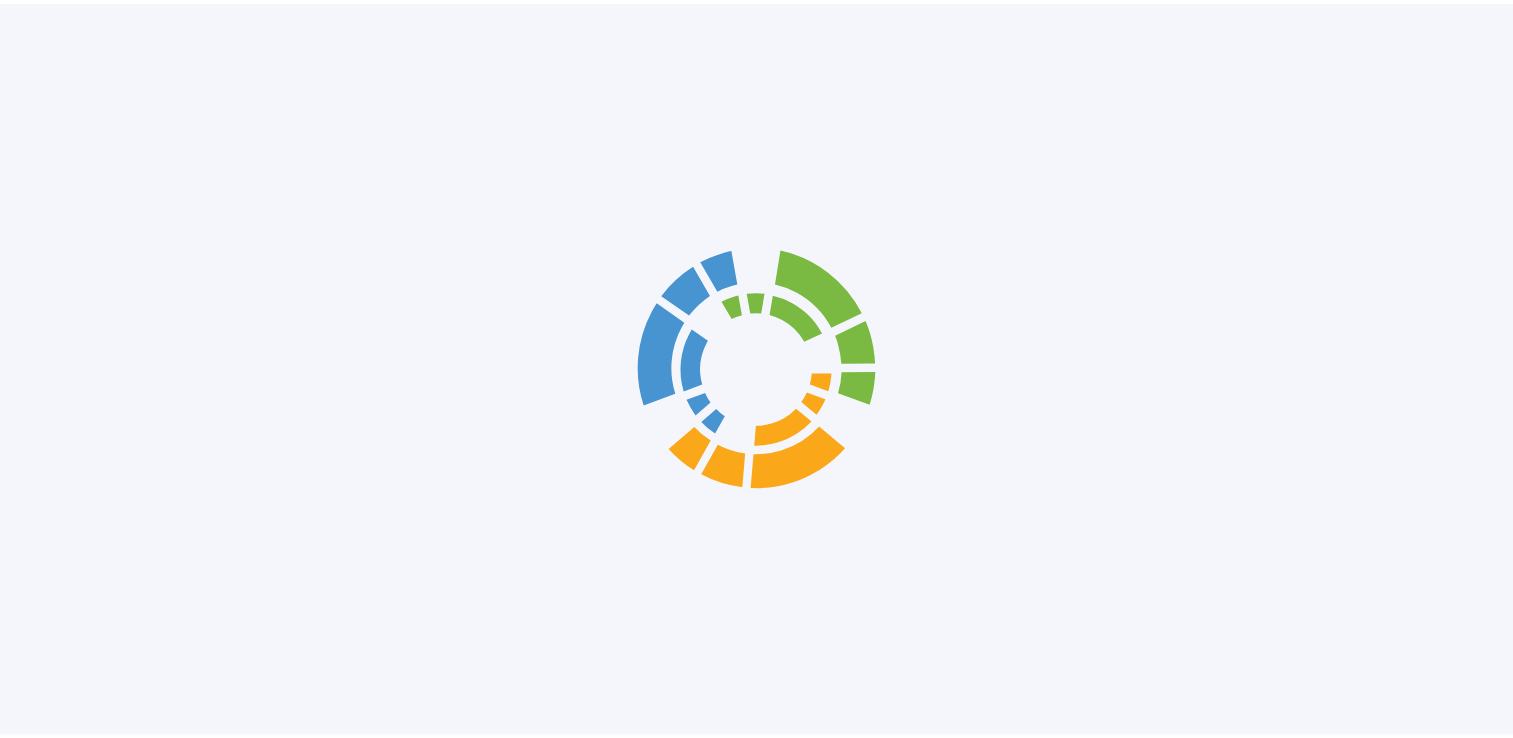 scroll, scrollTop: 0, scrollLeft: 0, axis: both 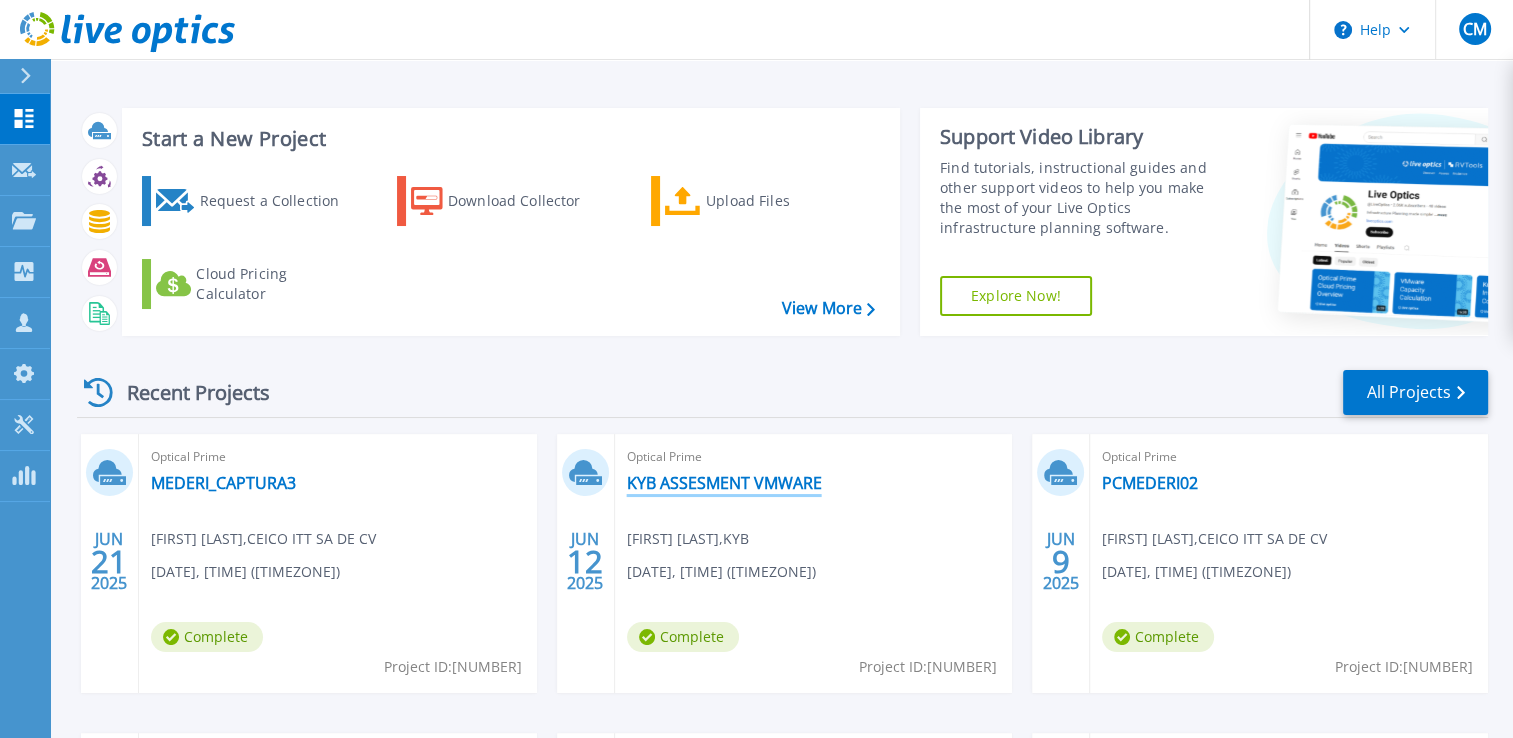click on "KYB ASSESMENT VMWARE" at bounding box center [724, 483] 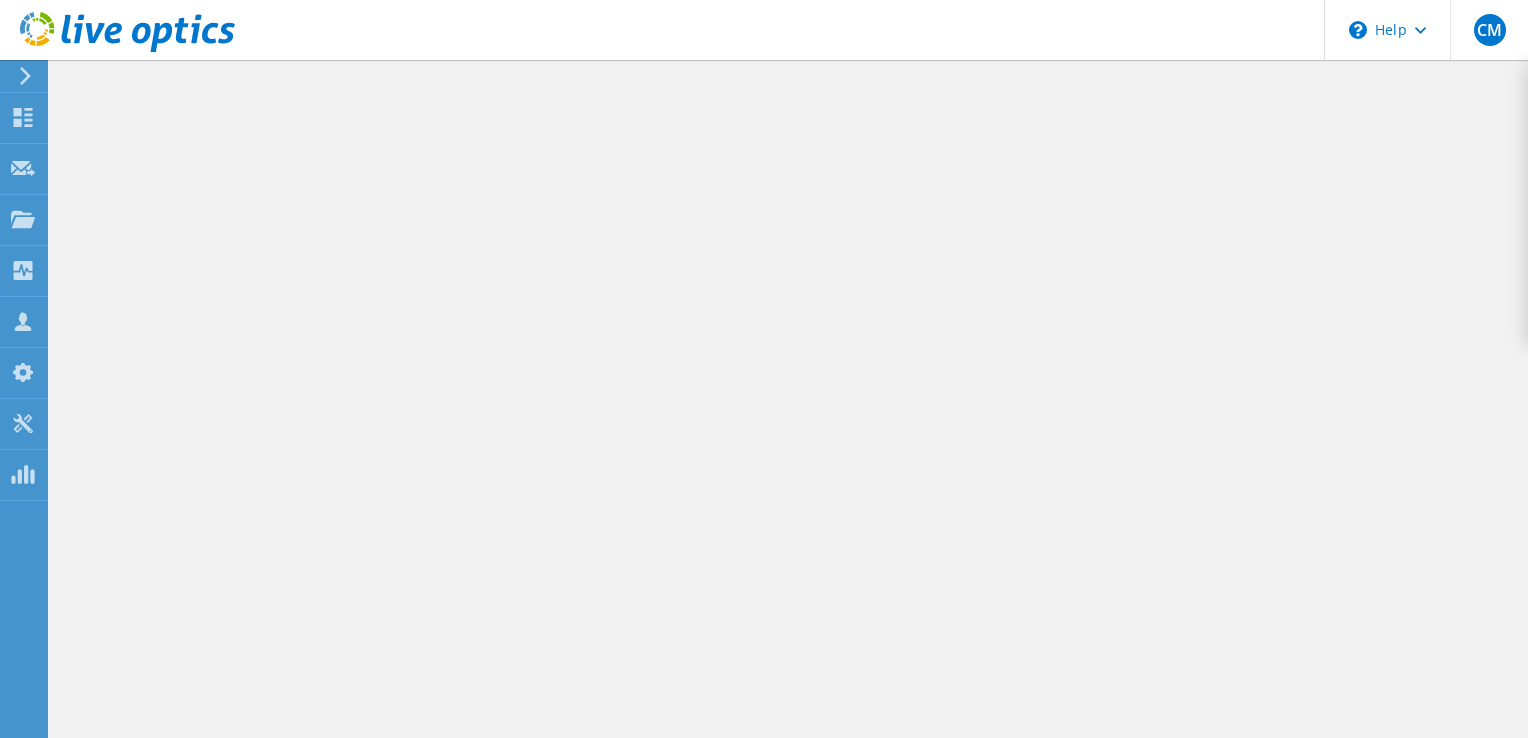 scroll, scrollTop: 0, scrollLeft: 0, axis: both 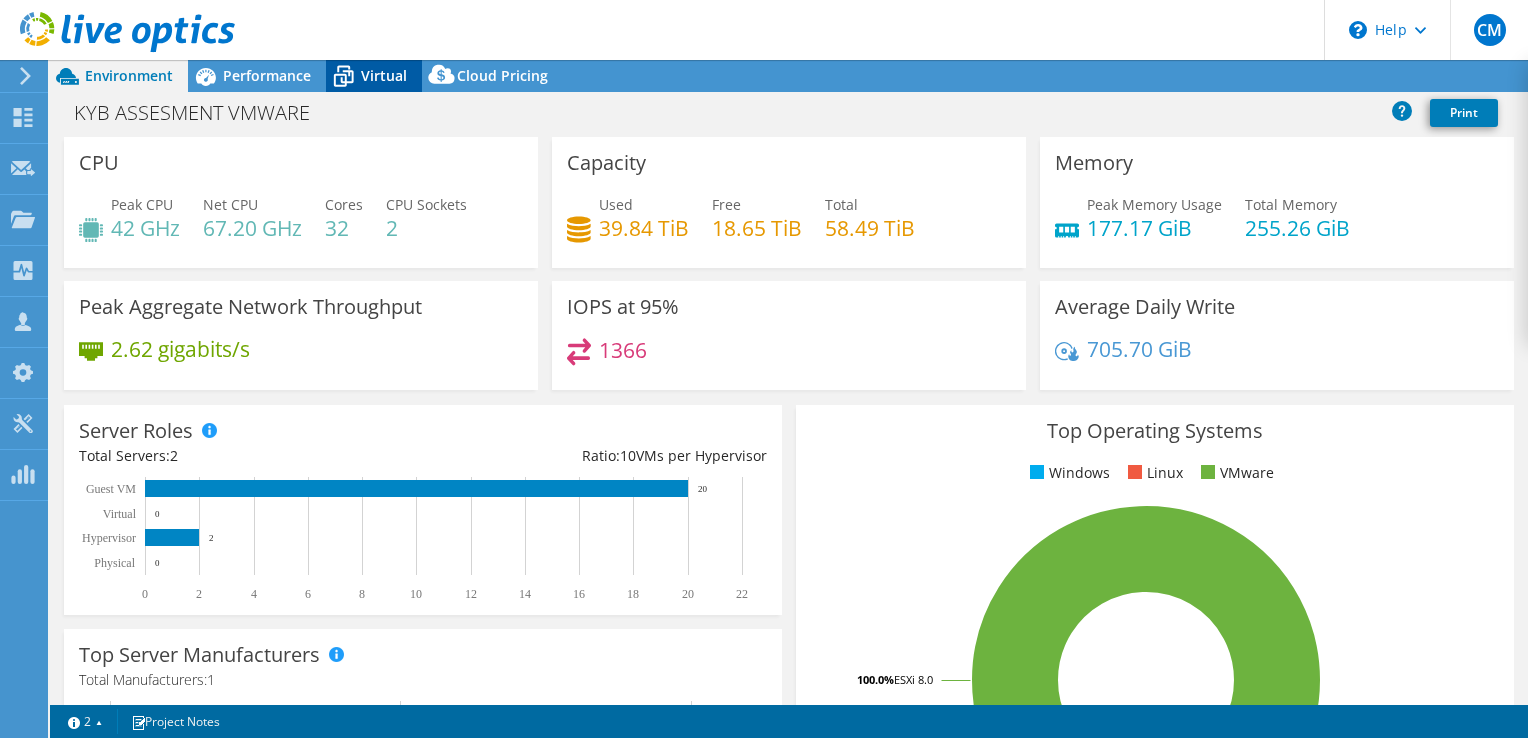 click on "Virtual" at bounding box center (374, 76) 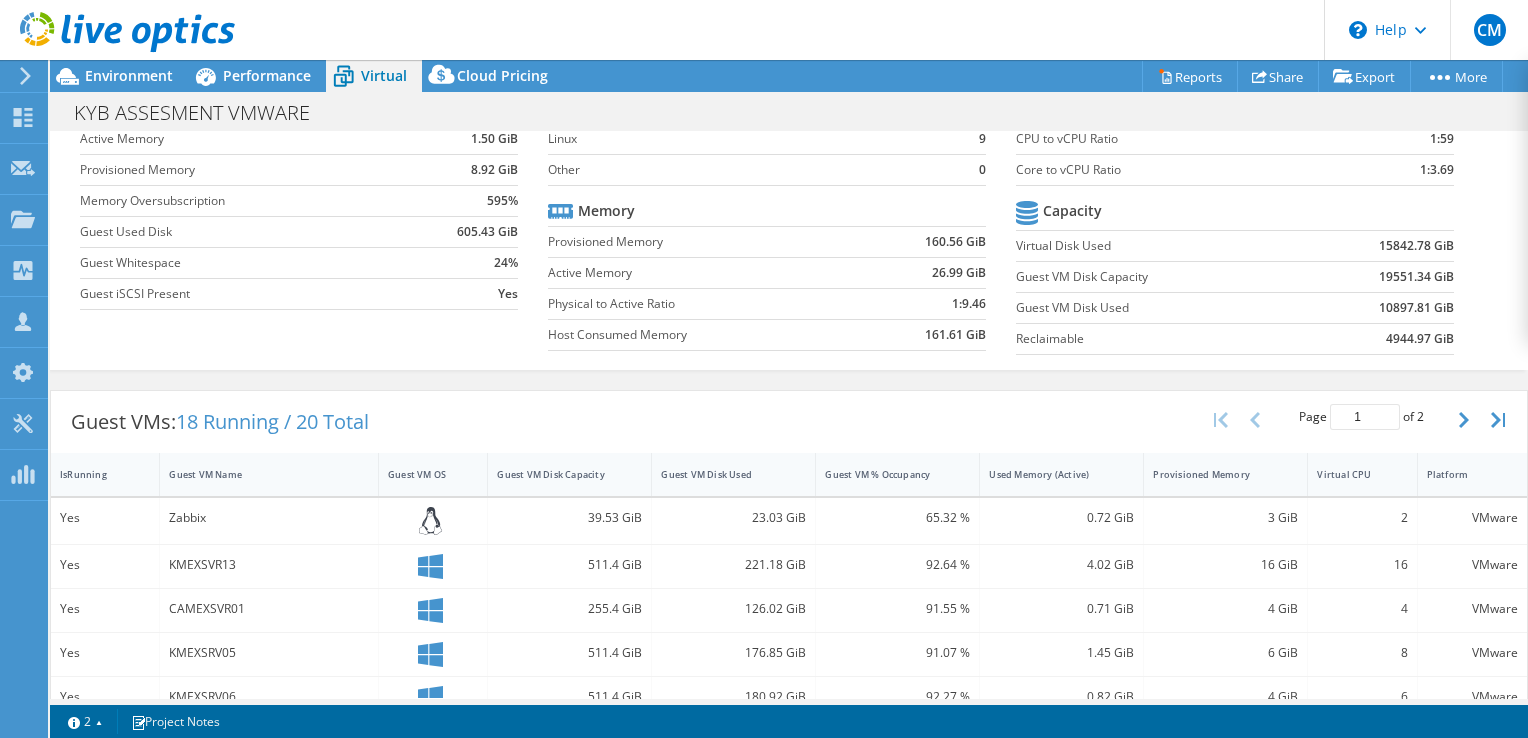 scroll, scrollTop: 300, scrollLeft: 0, axis: vertical 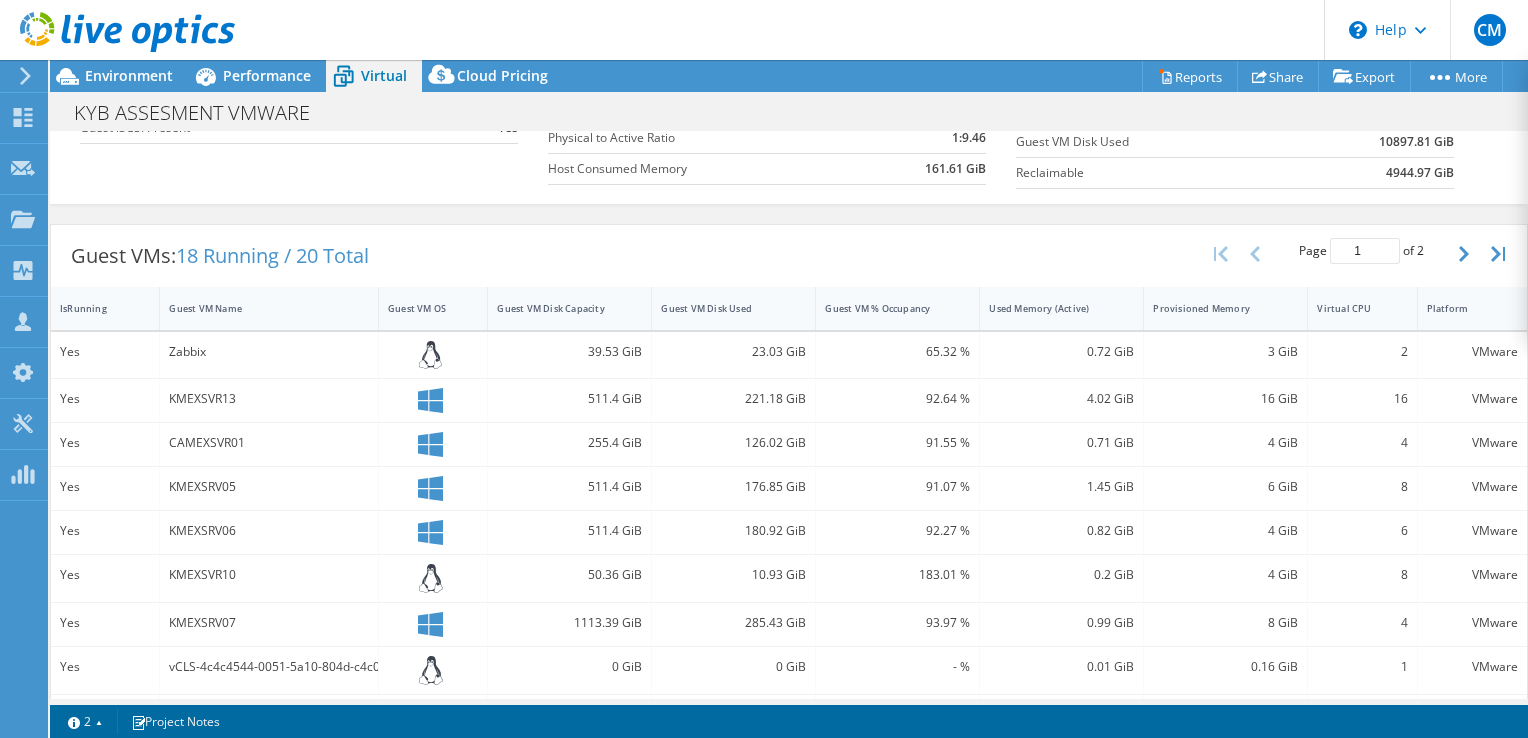 click on "KMEXSRV06" at bounding box center [269, 531] 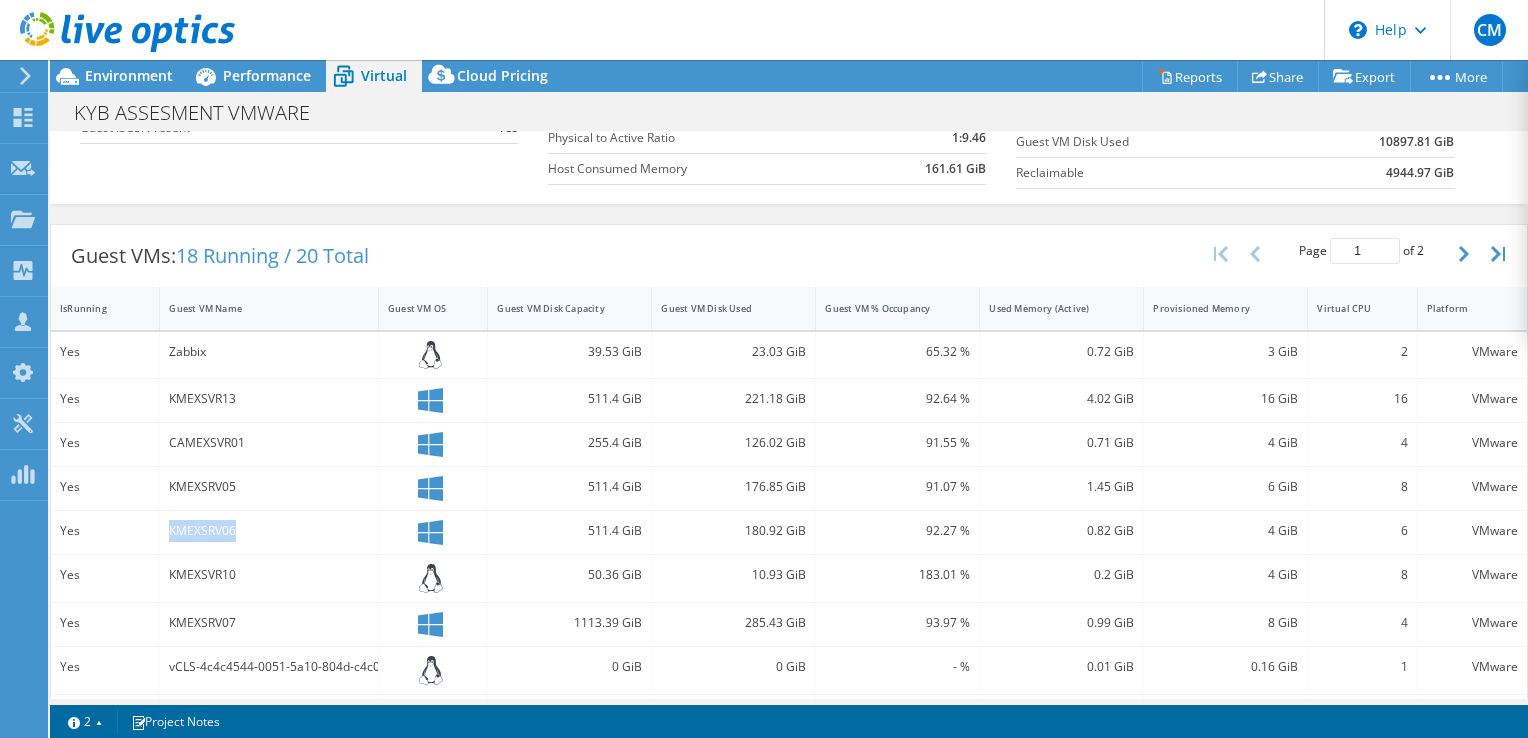 click on "KMEXSRV06" at bounding box center (269, 531) 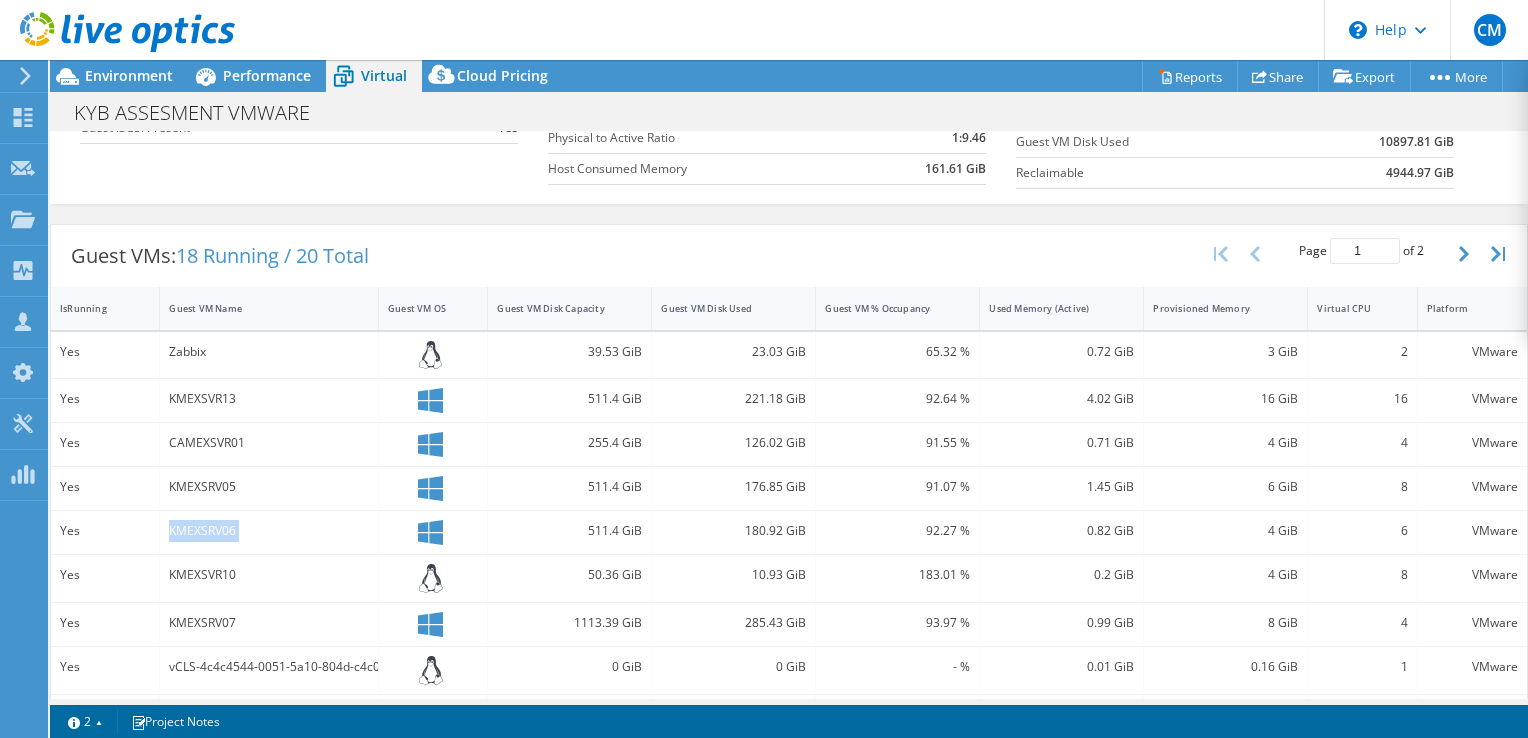 click on "KMEXSRV06" at bounding box center (269, 531) 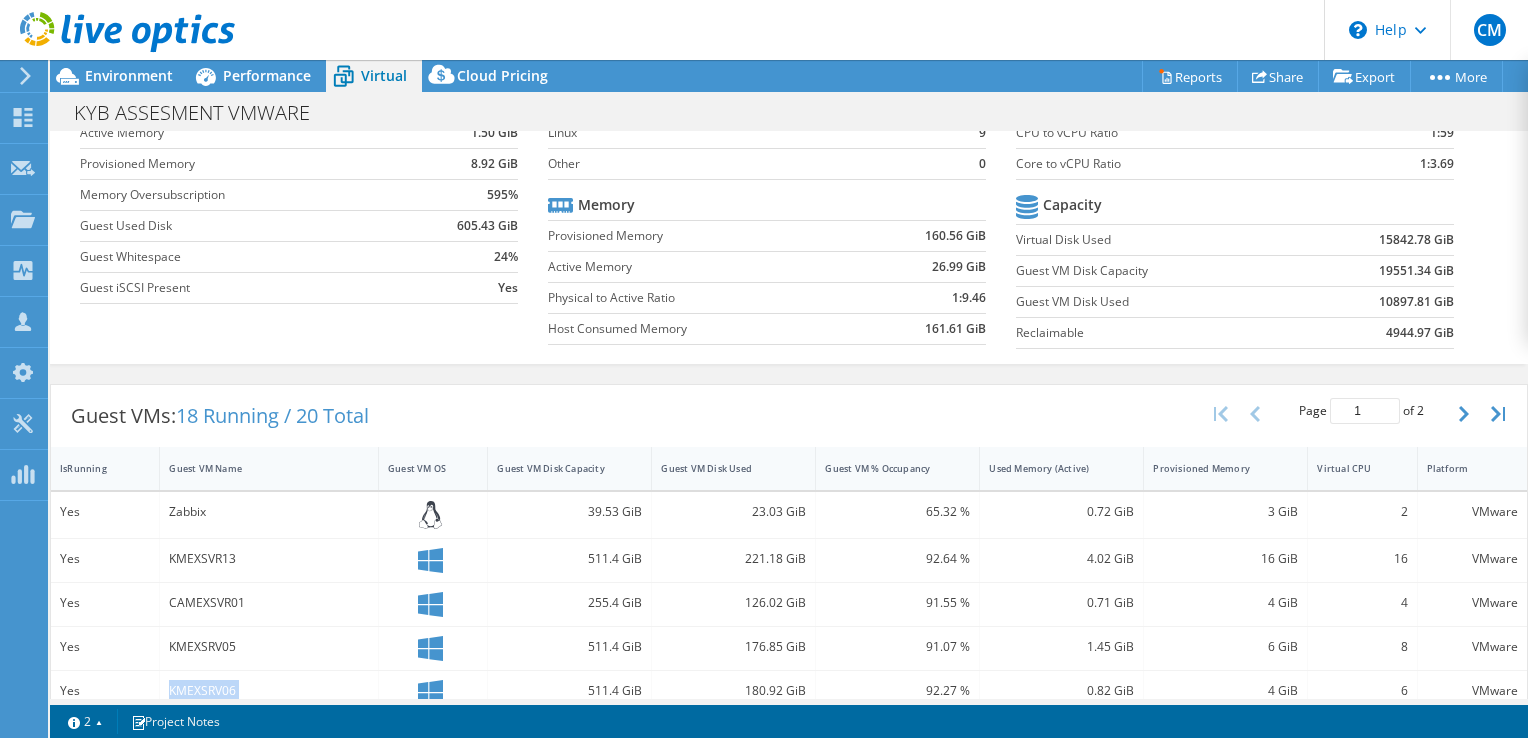 scroll, scrollTop: 0, scrollLeft: 0, axis: both 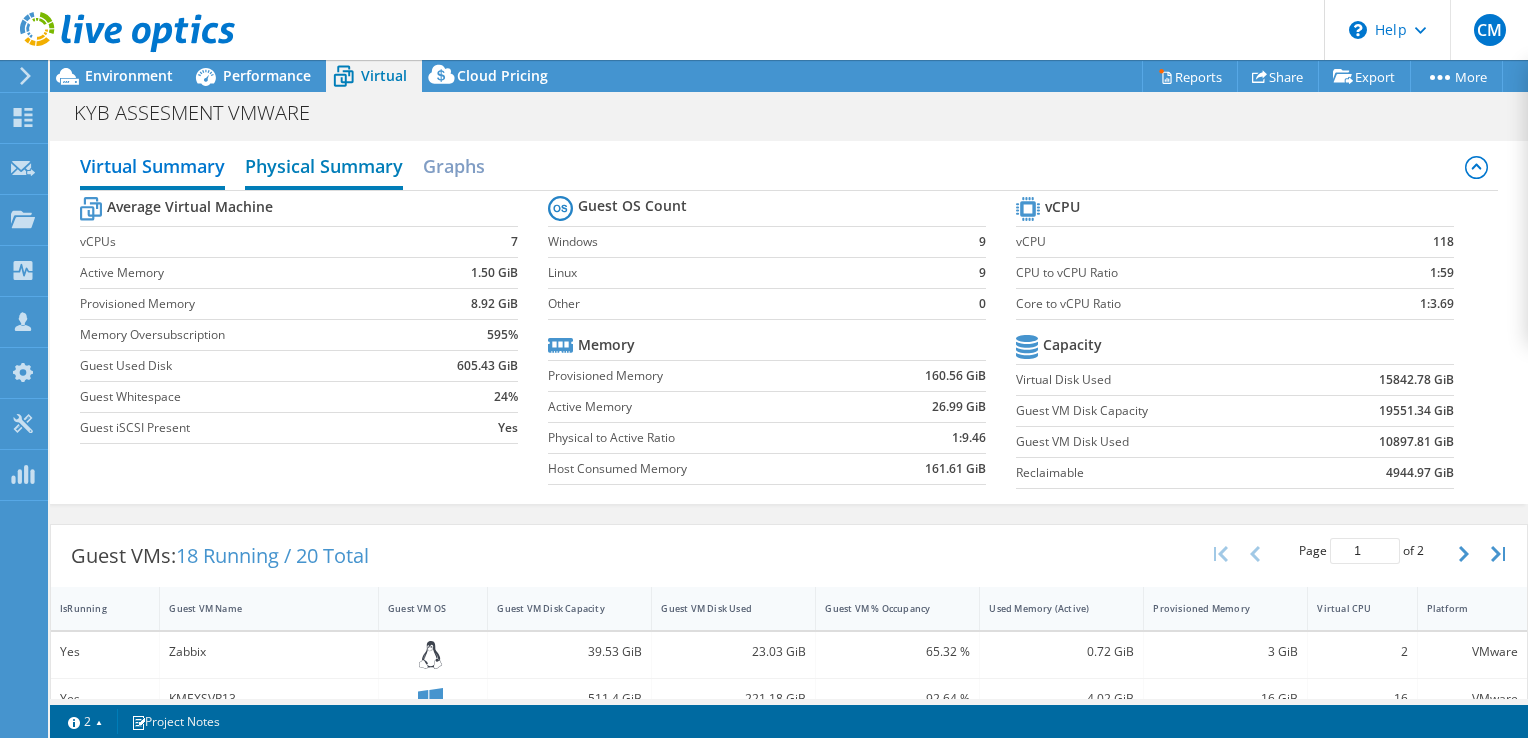 click on "Physical Summary" at bounding box center (324, 168) 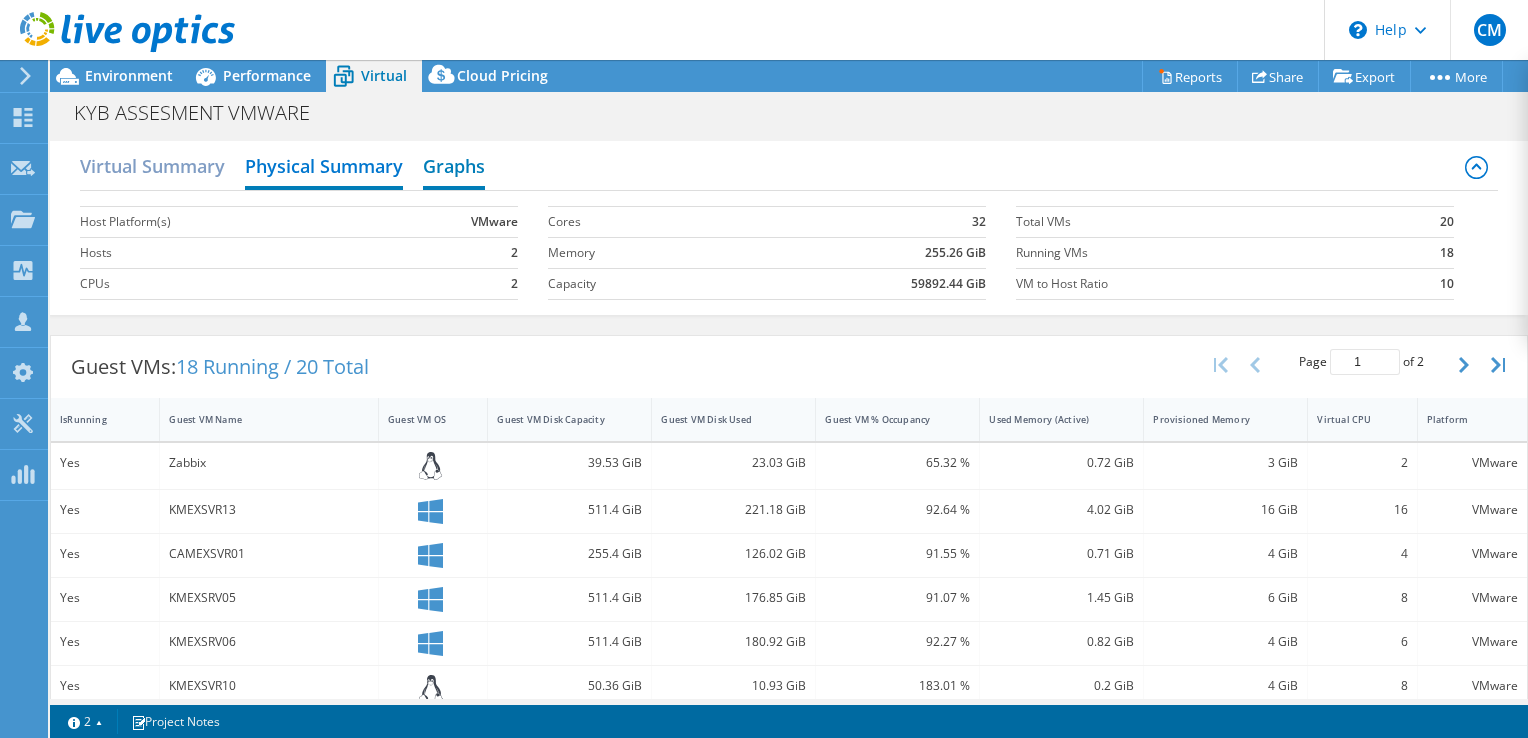 click on "Graphs" at bounding box center (454, 168) 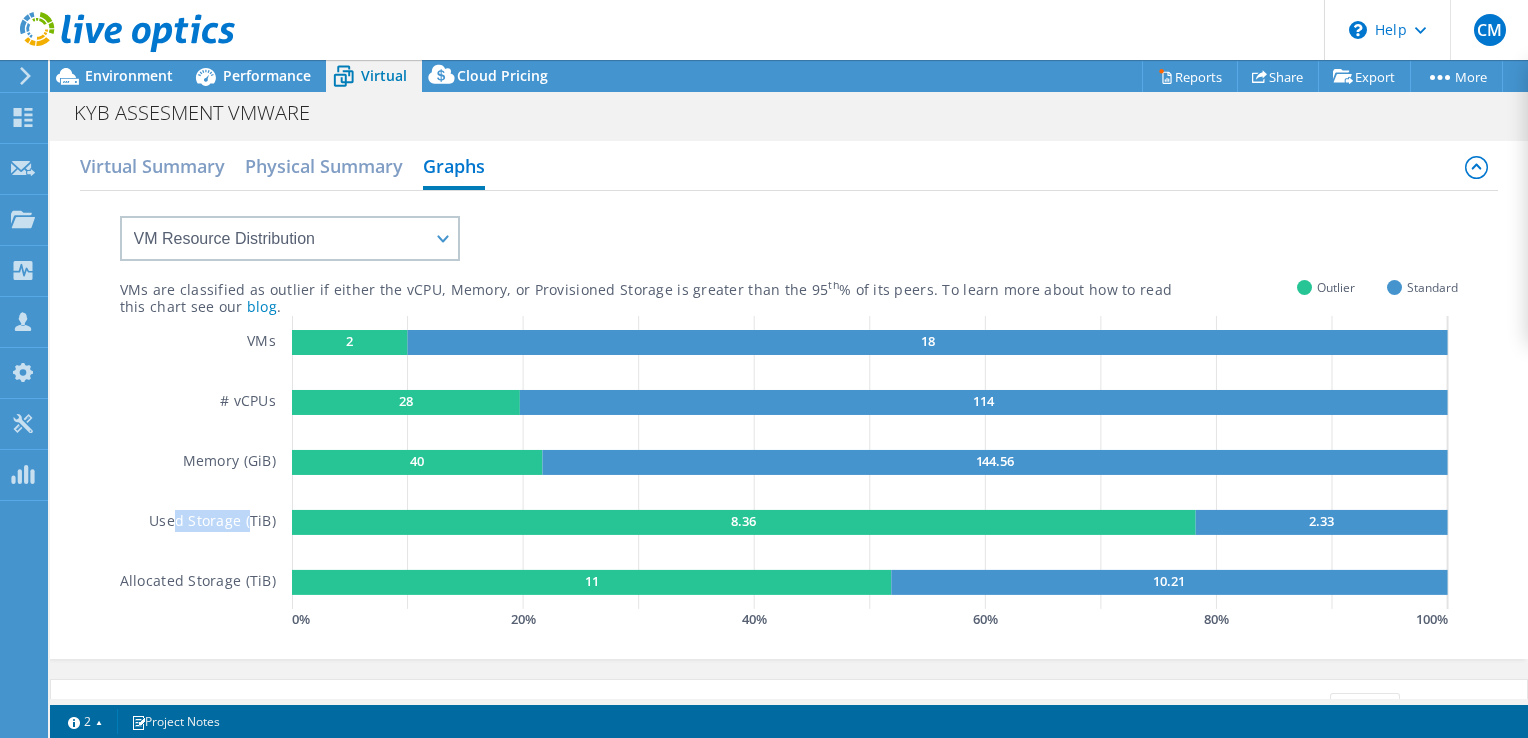 drag, startPoint x: 172, startPoint y: 522, endPoint x: 249, endPoint y: 522, distance: 77 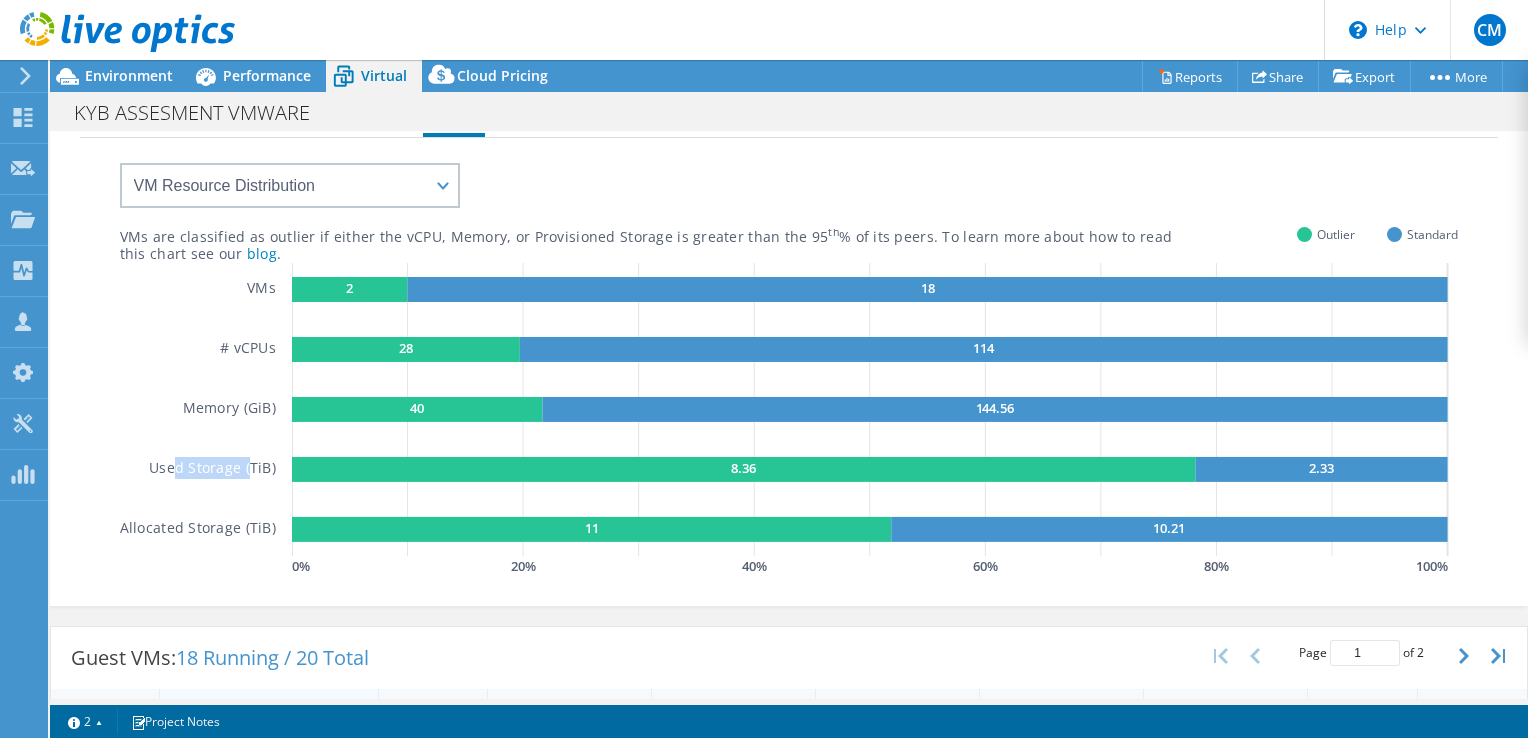 scroll, scrollTop: 0, scrollLeft: 0, axis: both 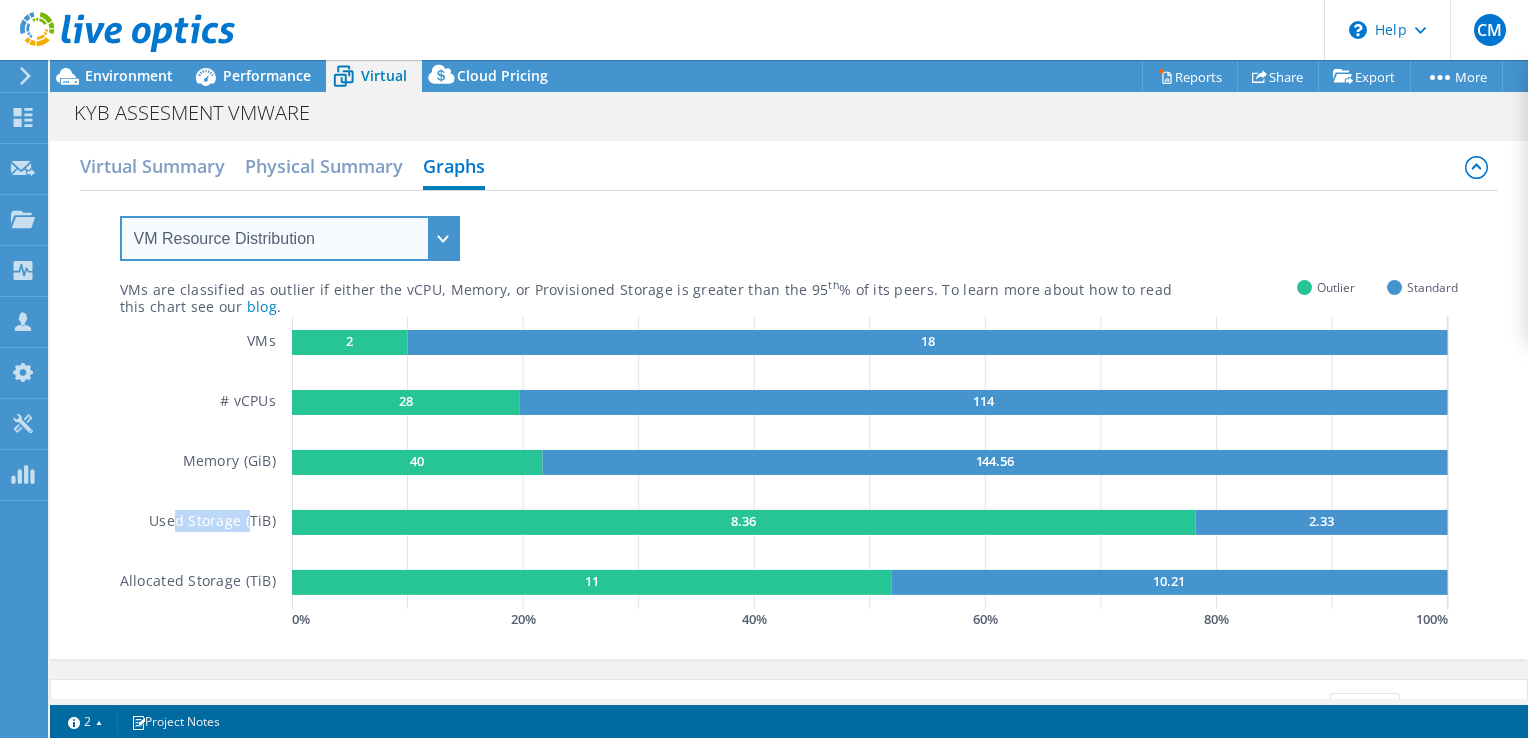 click on "VM Resource Distribution Provisioning Contrast Over Provisioning" at bounding box center [290, 238] 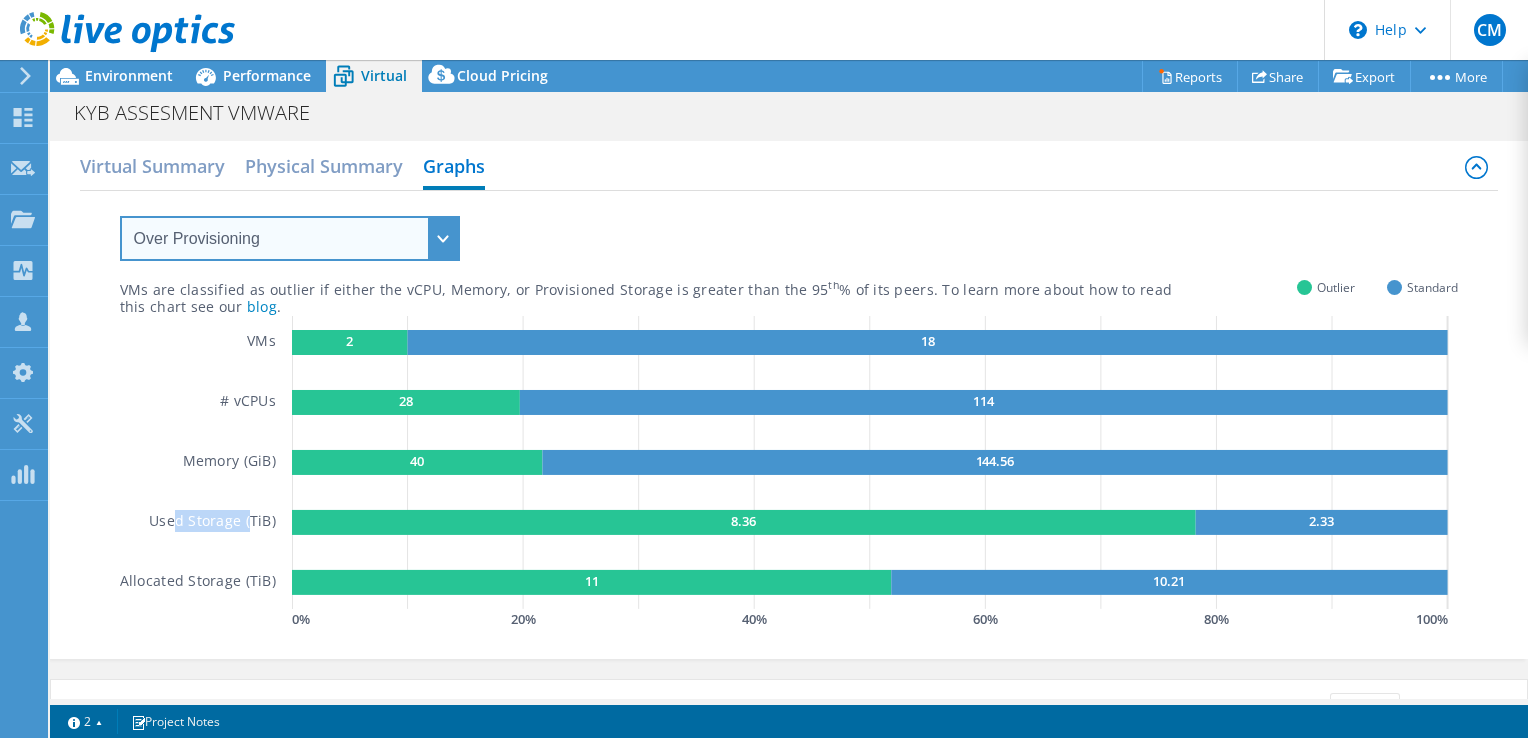 click on "VM Resource Distribution Provisioning Contrast Over Provisioning" at bounding box center [290, 238] 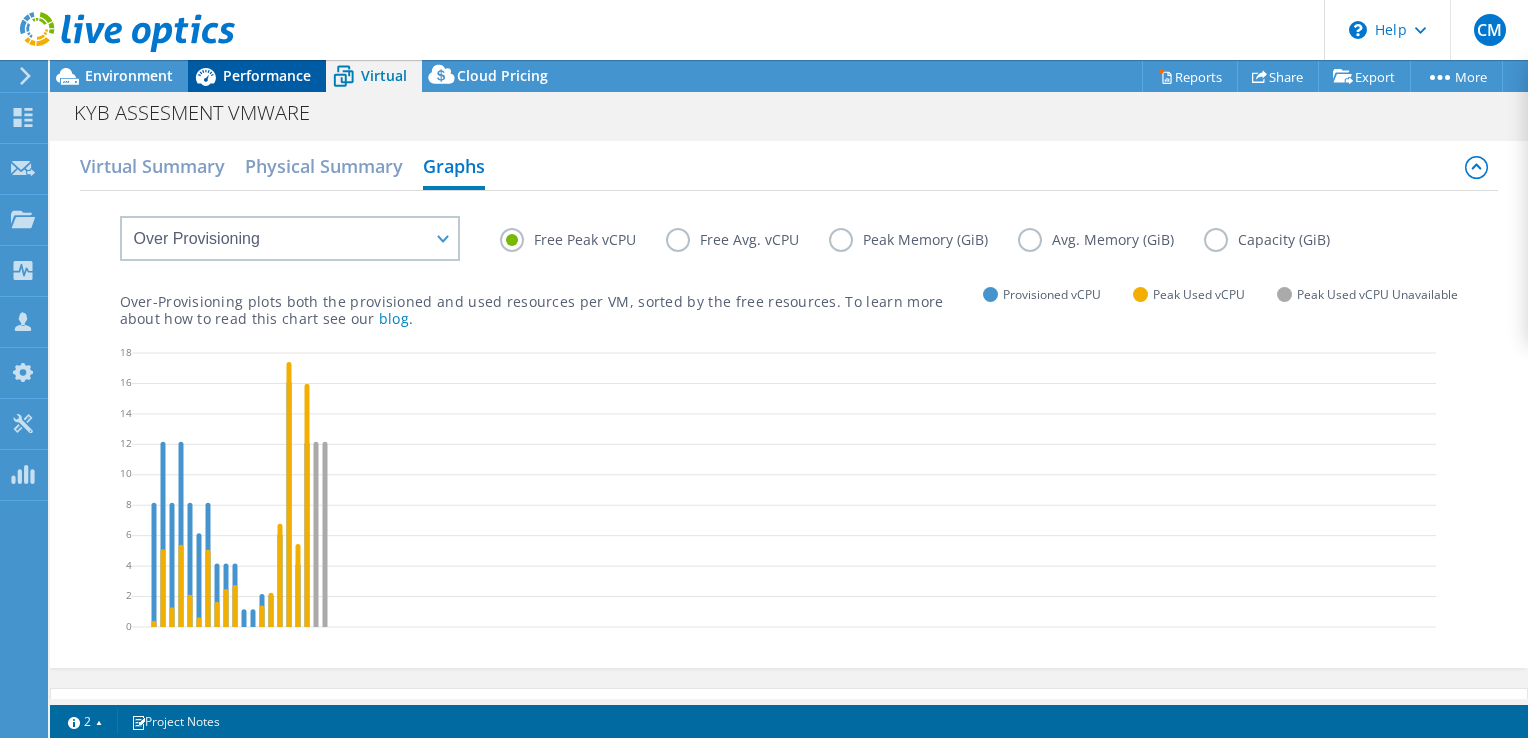 click on "Performance" at bounding box center (267, 75) 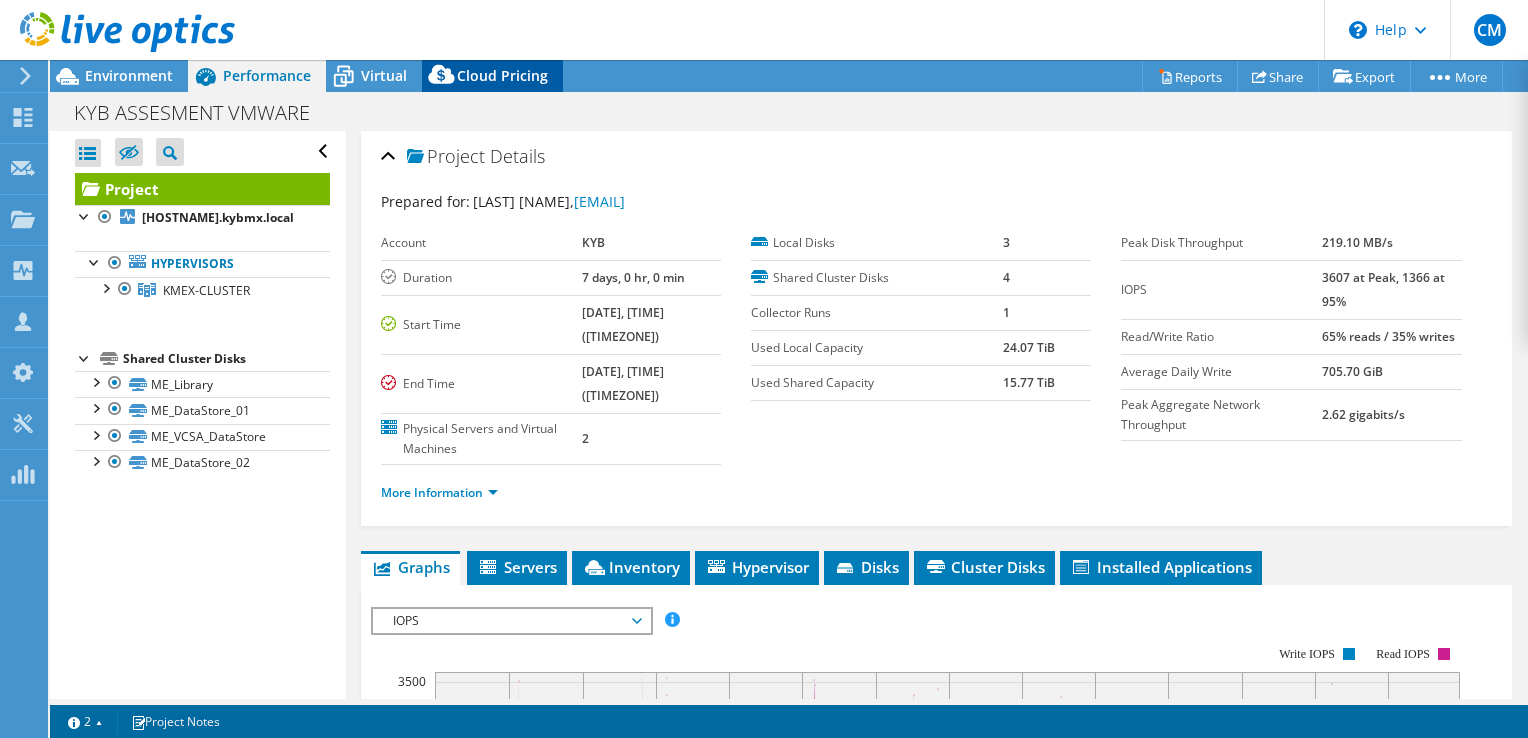click on "Cloud Pricing" at bounding box center [502, 75] 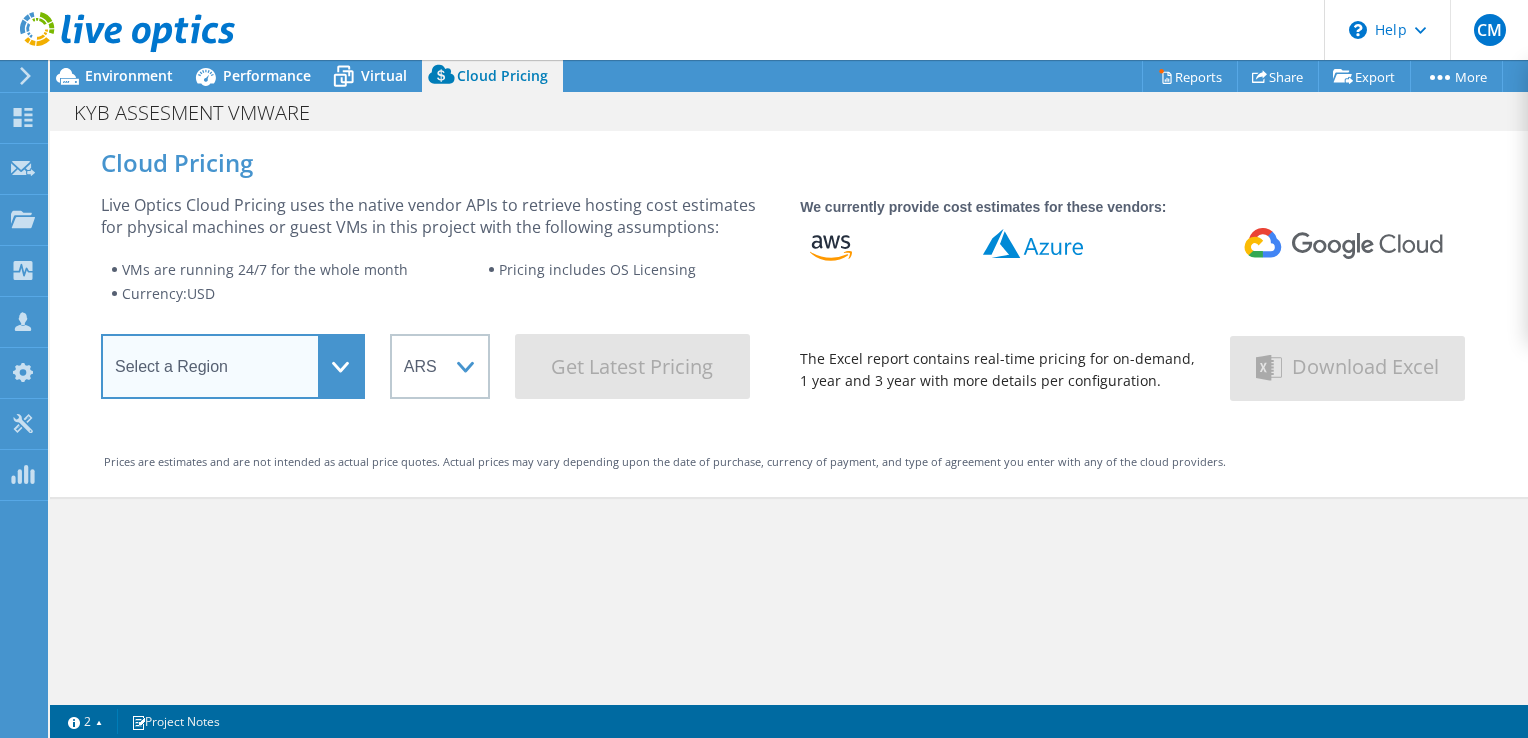 click on "Select a Region Asia Pacific (Hong Kong) Asia Pacific (Mumbai) Asia Pacific (Seoul) Asia Pacific (Singapore) Asia Pacific (Tokyo) Australia Canada Europe (Frankfurt) Europe (London) South America (Sao Paulo) US East (Virginia) US West (California)" at bounding box center (233, 366) 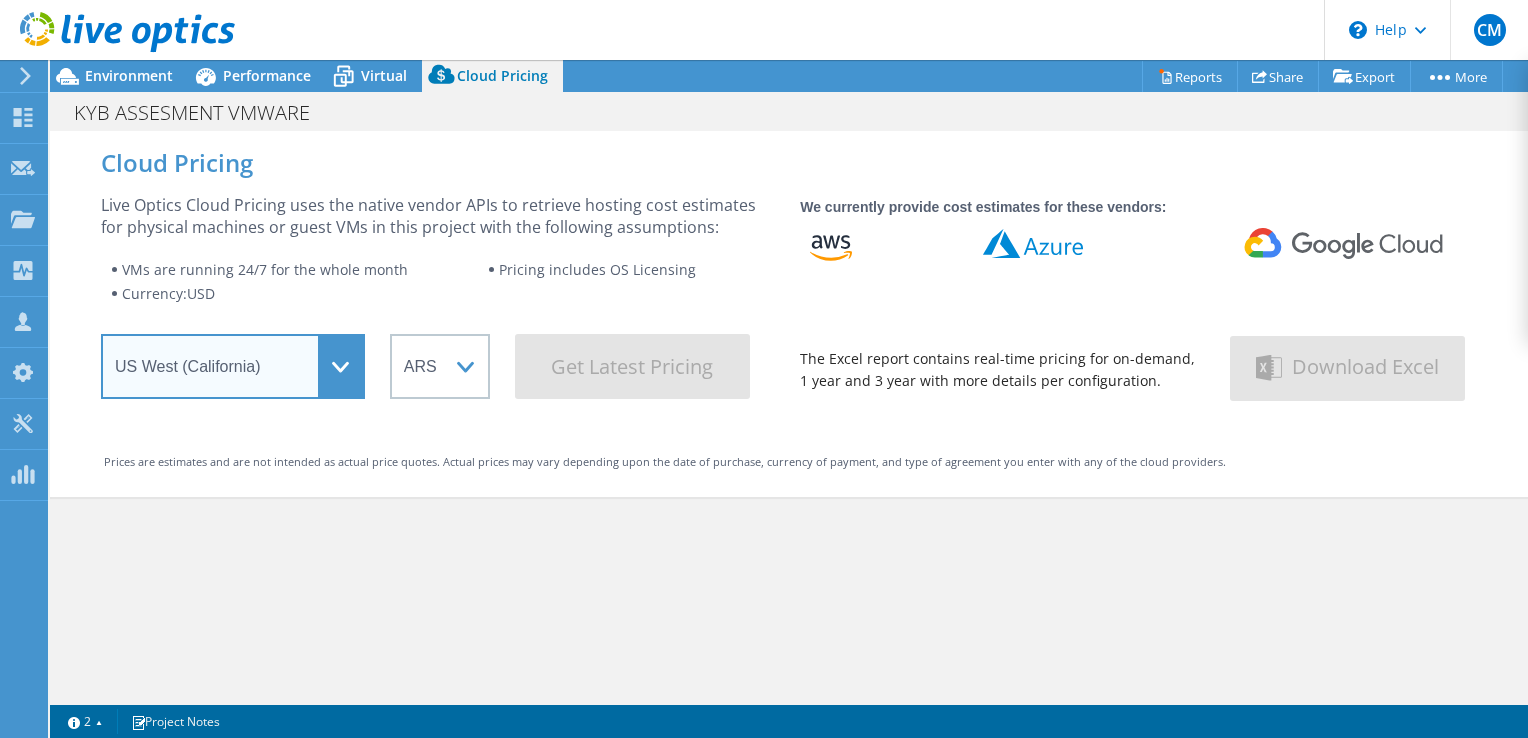 click on "Select a Region Asia Pacific (Hong Kong) Asia Pacific (Mumbai) Asia Pacific (Seoul) Asia Pacific (Singapore) Asia Pacific (Tokyo) Australia Canada Europe (Frankfurt) Europe (London) South America (Sao Paulo) US East (Virginia) US West (California)" at bounding box center [233, 366] 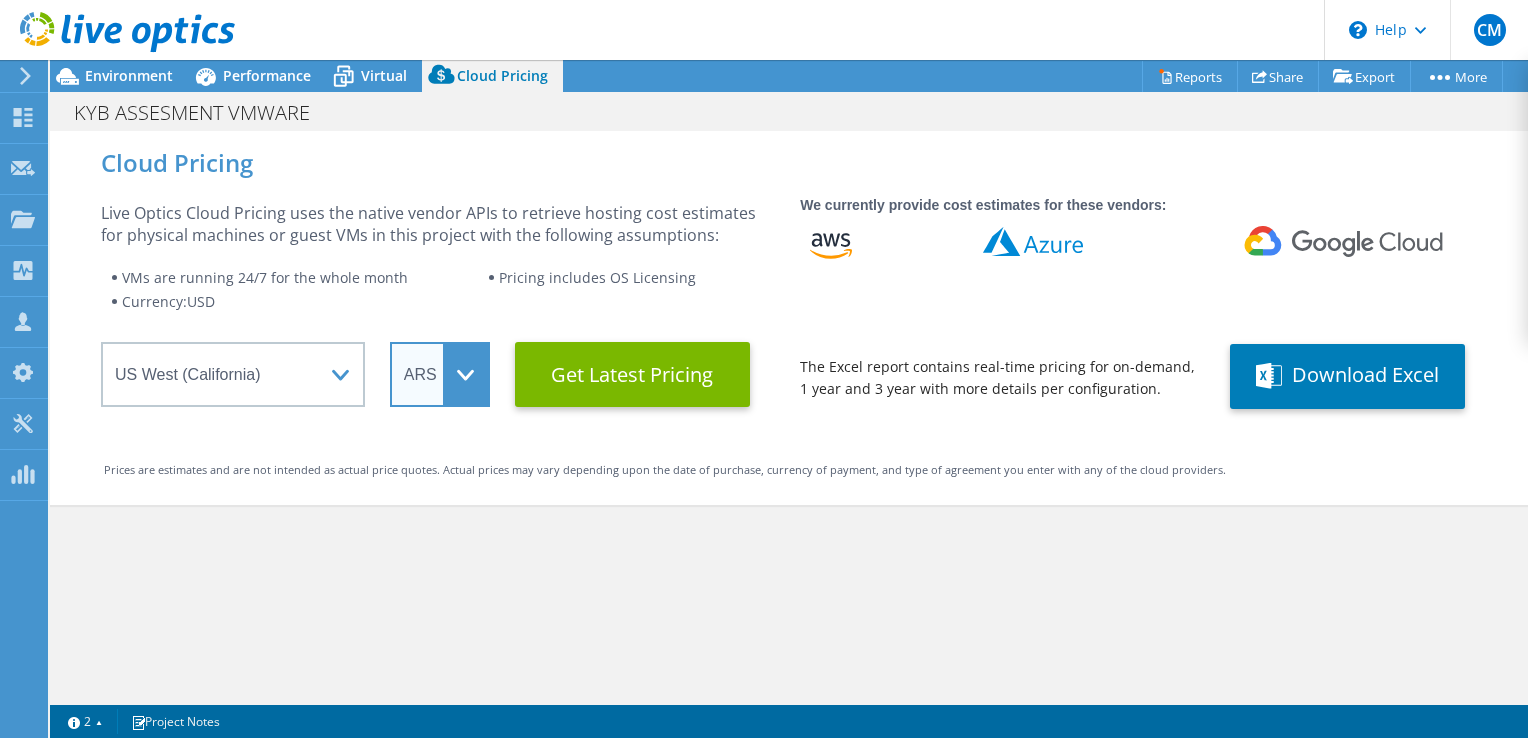 click on "ARS AUD BRL CAD CHF CLP CNY DKK EUR GBP HKD HUF INR JPY MXN MYR NOK NZD PEN SEK SGD THB USD UYU ZAR" at bounding box center [440, 374] 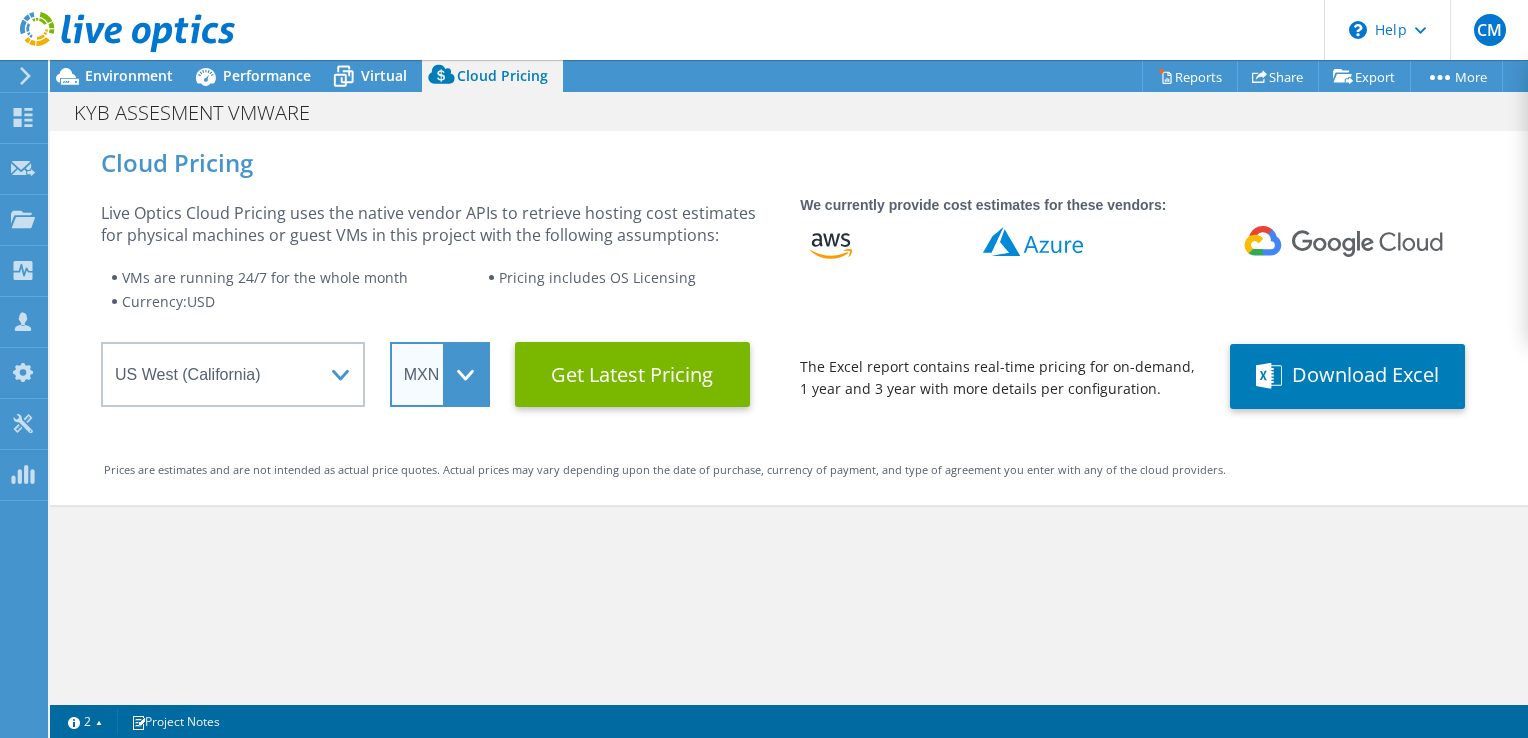 click on "ARS AUD BRL CAD CHF CLP CNY DKK EUR GBP HKD HUF INR JPY MXN MYR NOK NZD PEN SEK SGD THB USD UYU ZAR" at bounding box center [440, 374] 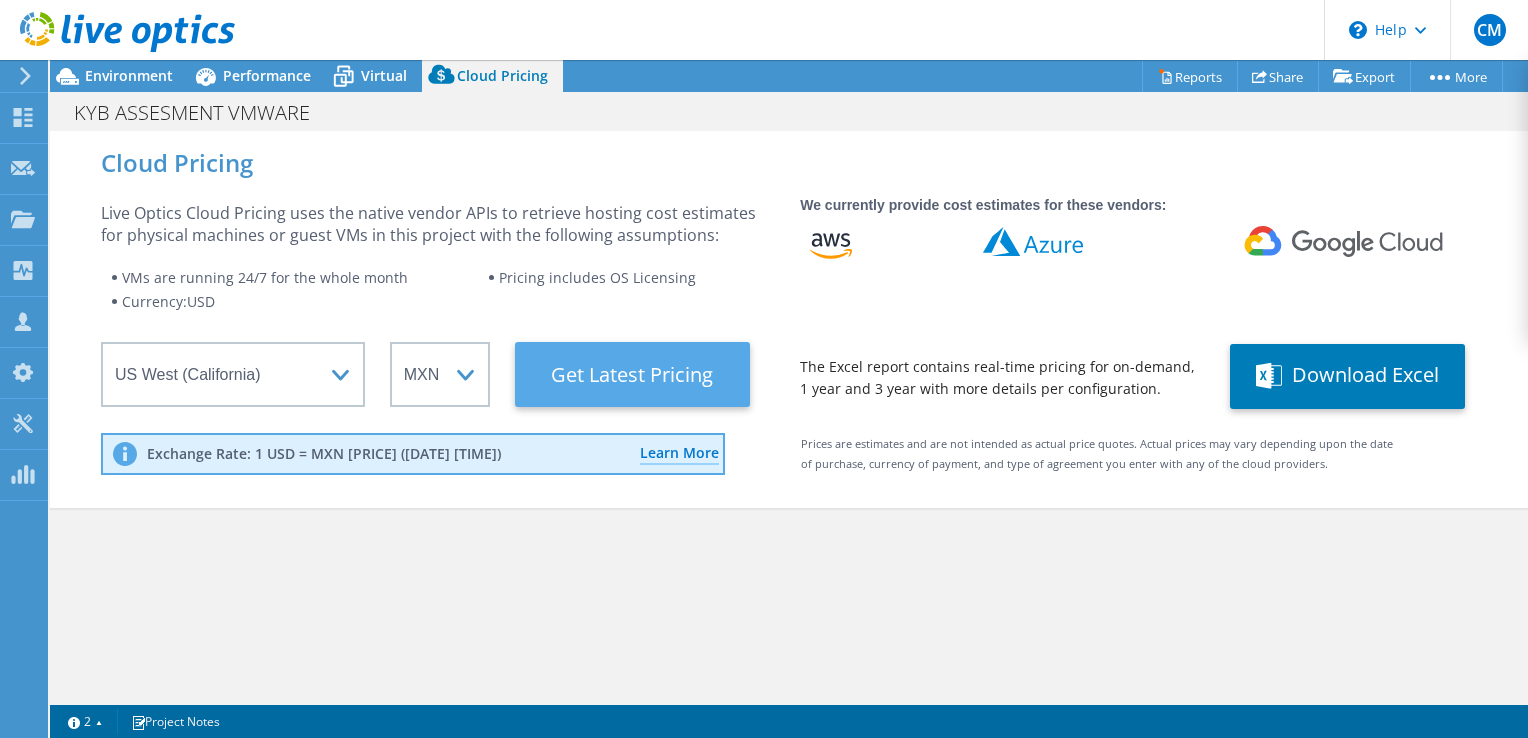 click on "Get Latest Pricing" at bounding box center (632, 374) 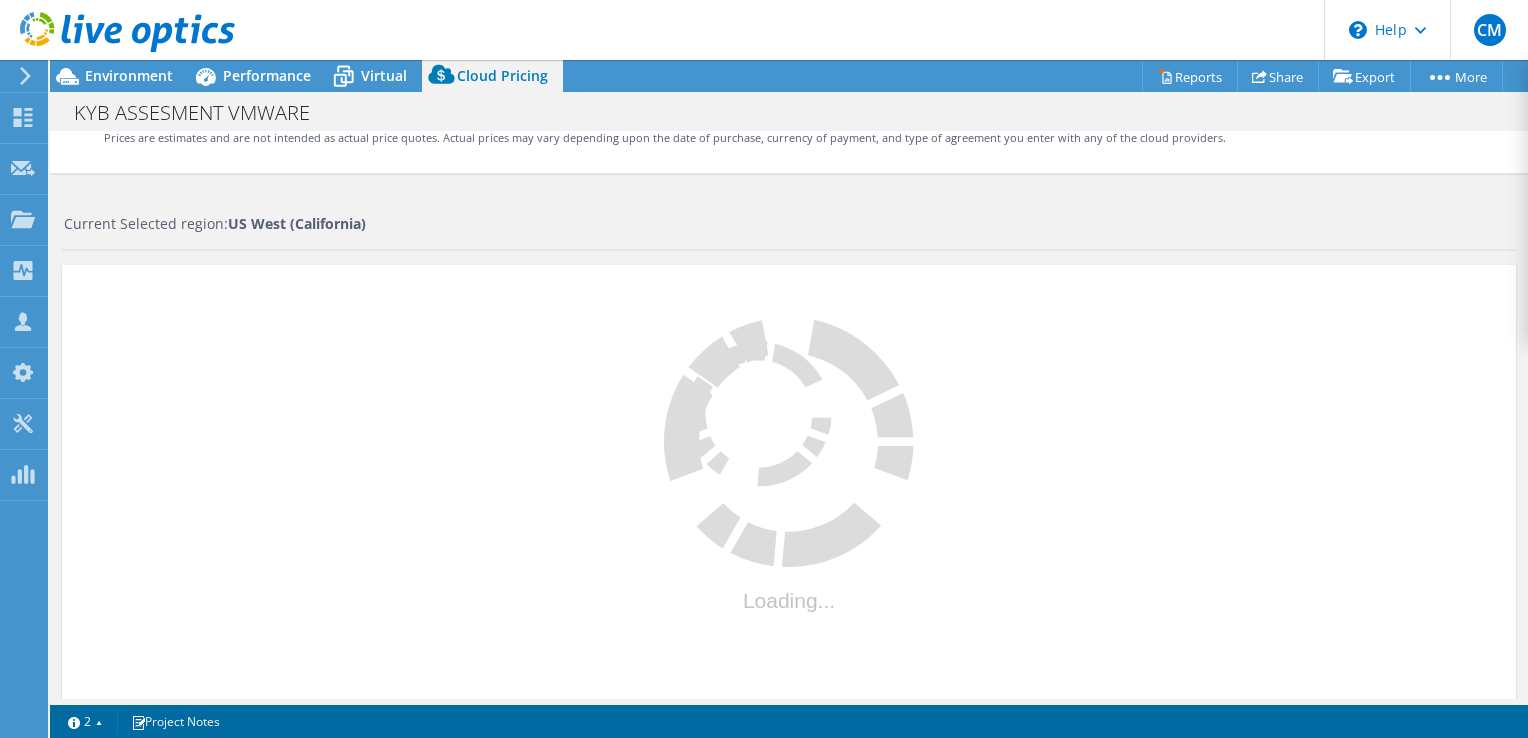 select on "MXN" 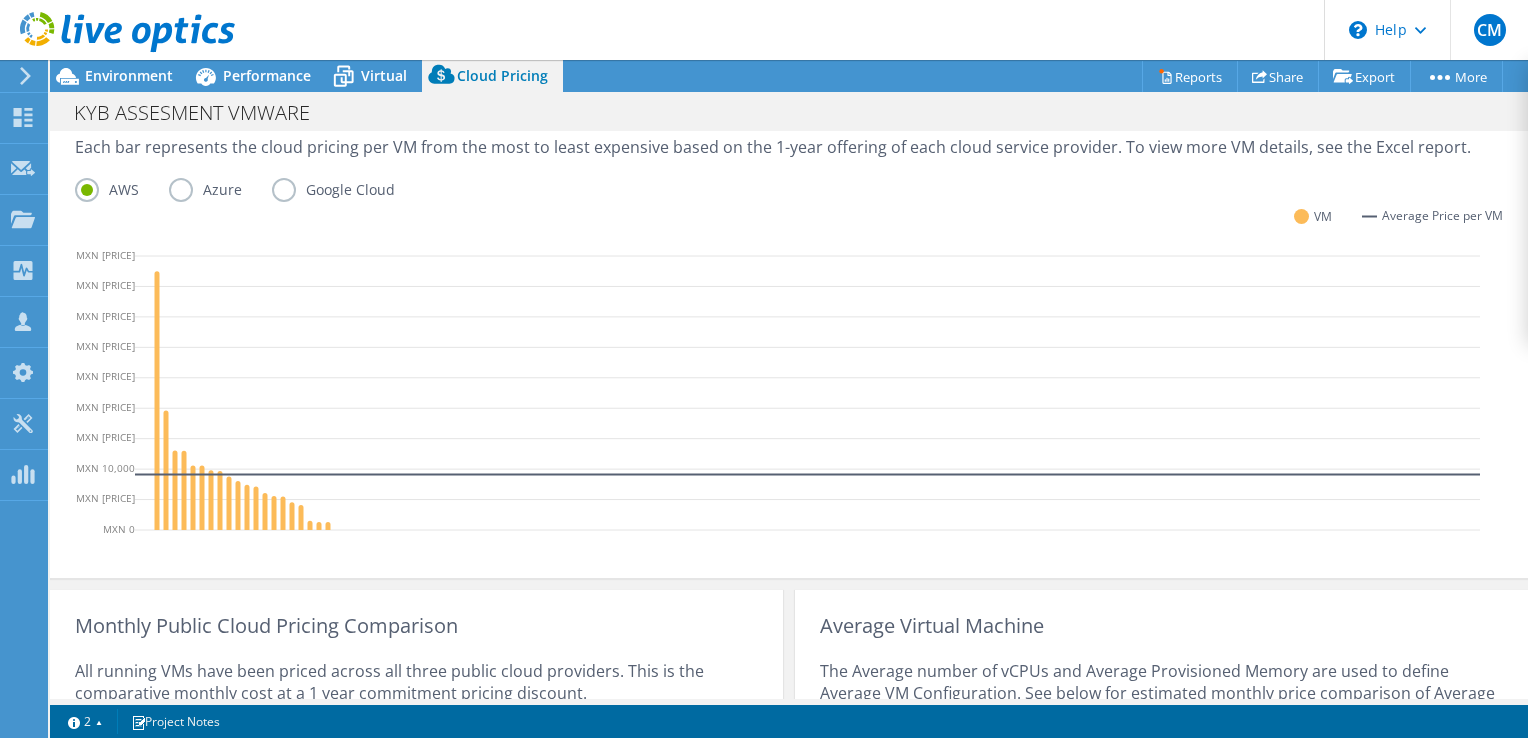 scroll, scrollTop: 559, scrollLeft: 0, axis: vertical 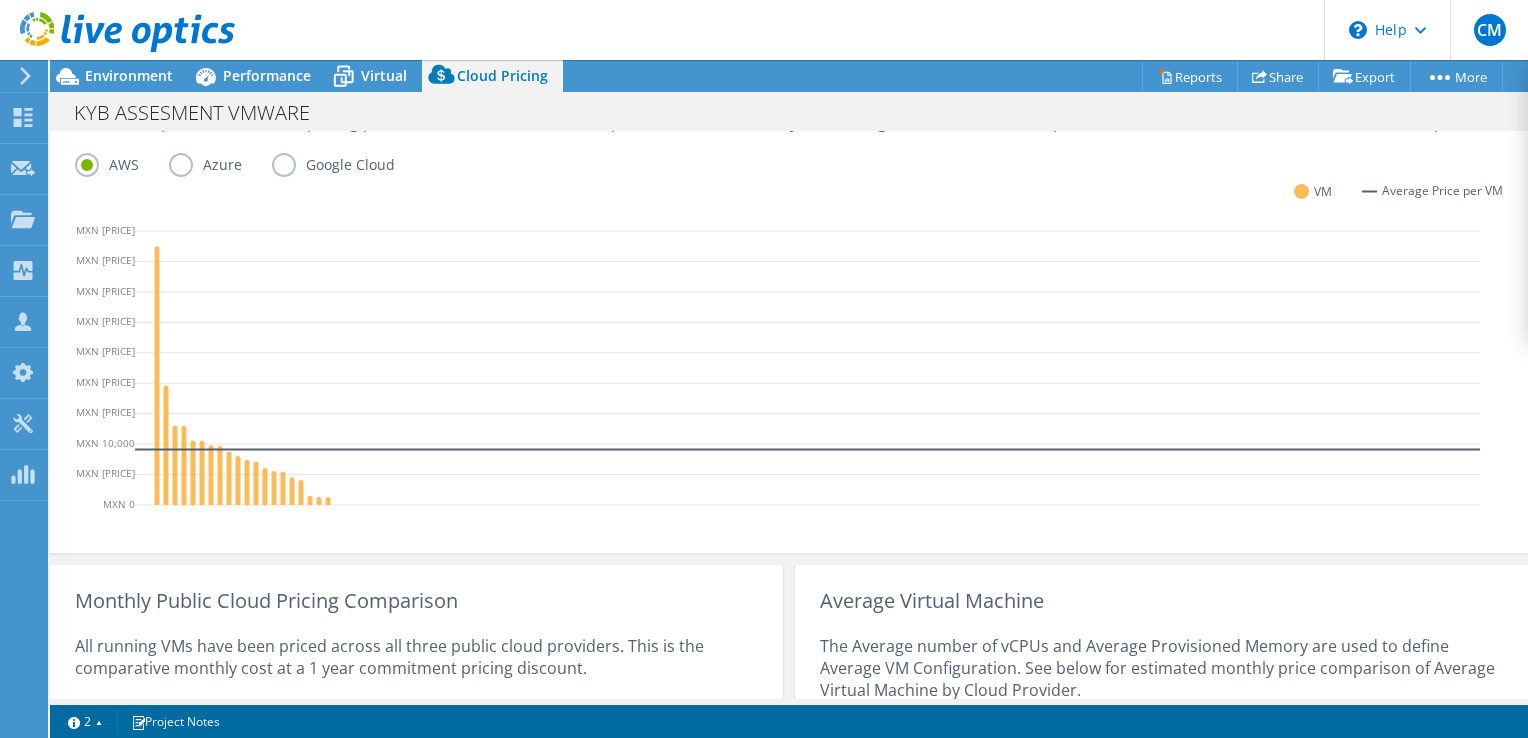 click on "AWS Azure Google Cloud" at bounding box center (789, 168) 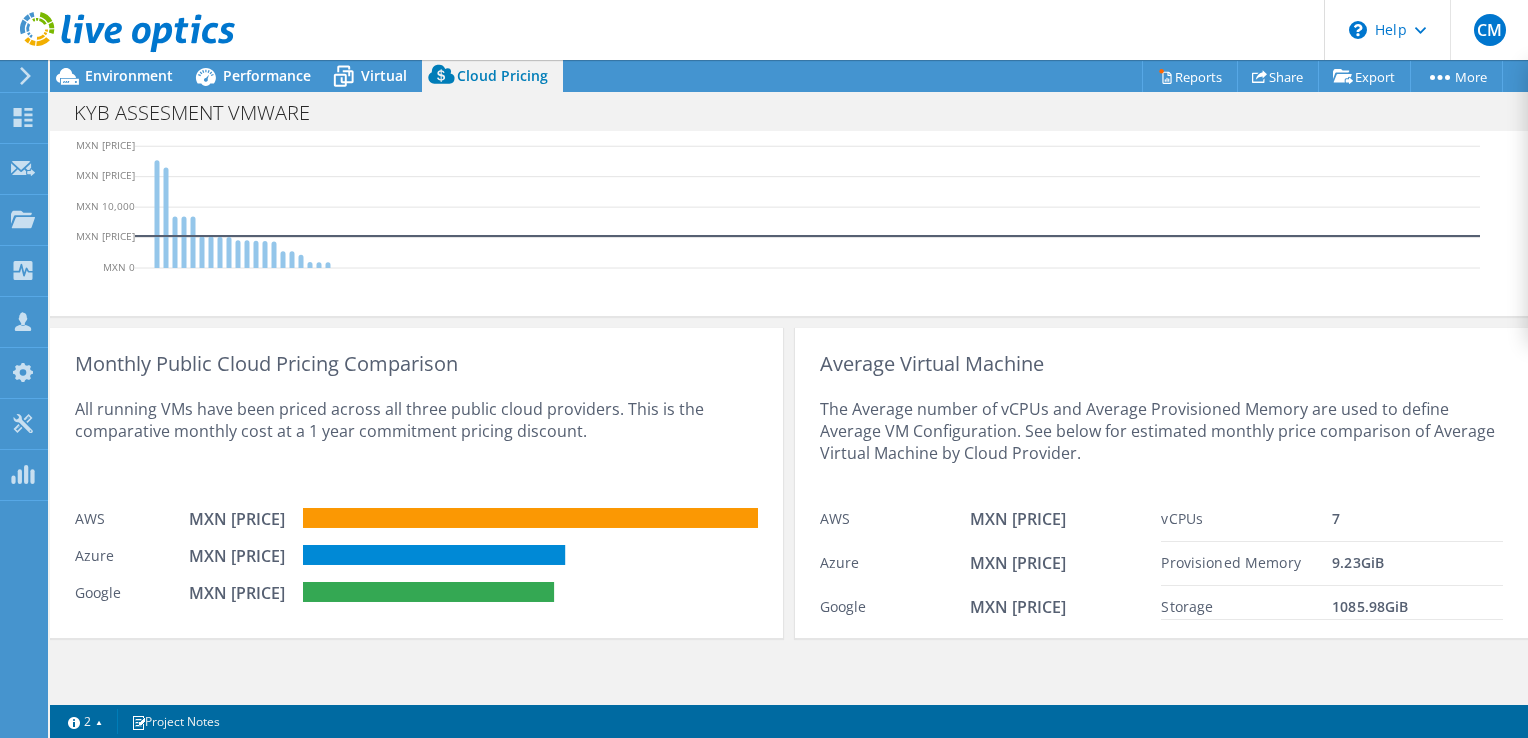 scroll, scrollTop: 796, scrollLeft: 0, axis: vertical 